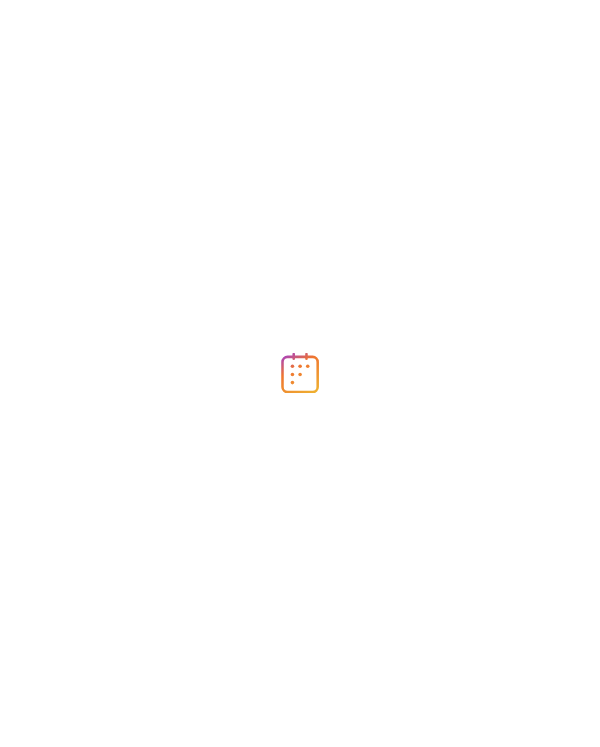 scroll, scrollTop: 0, scrollLeft: 0, axis: both 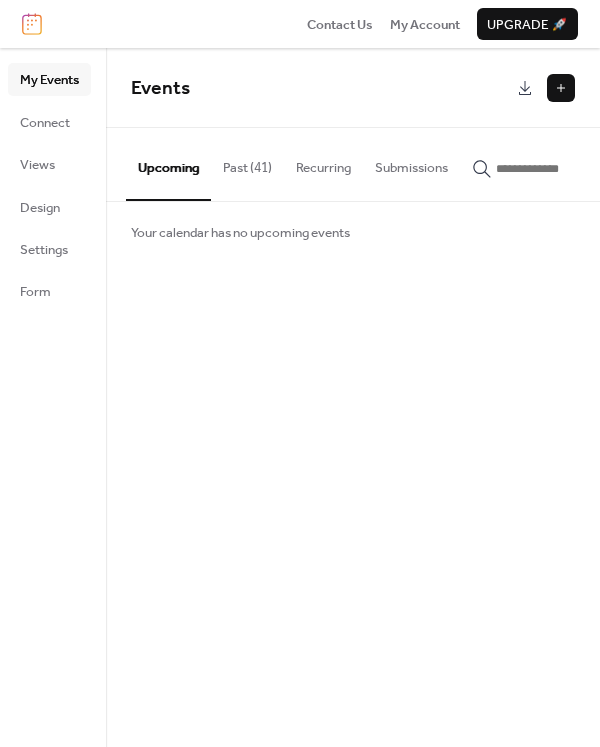 click at bounding box center (561, 88) 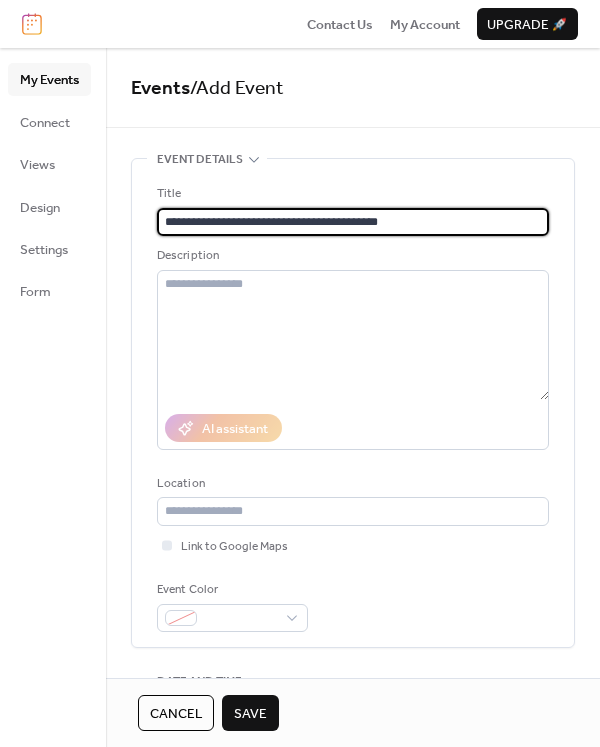 type on "**********" 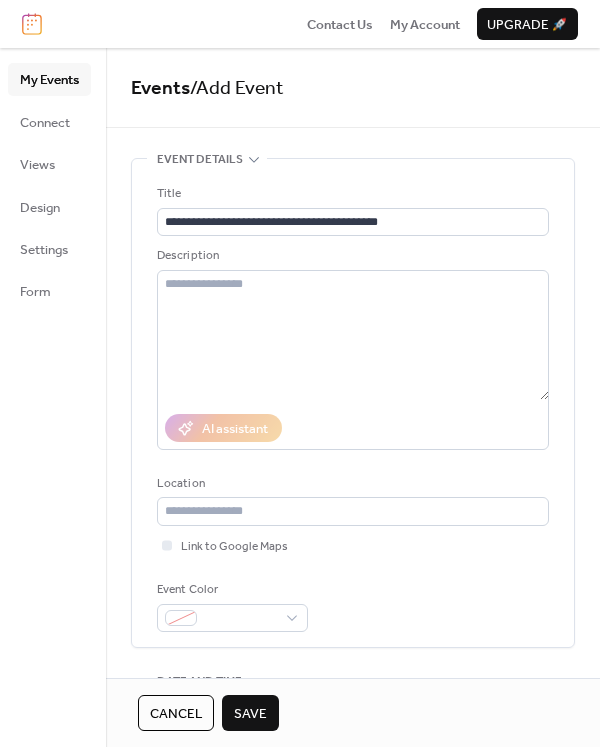 click on "Save" at bounding box center (250, 714) 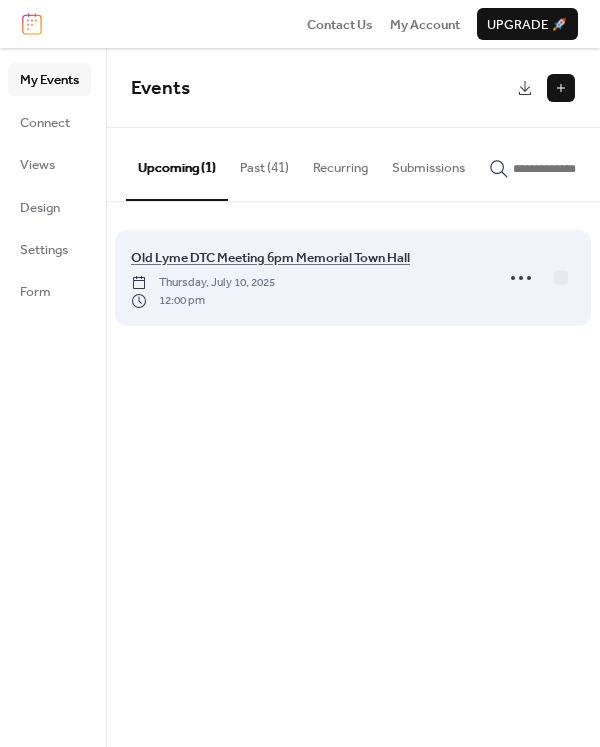 click on "12:00 pm" at bounding box center (203, 301) 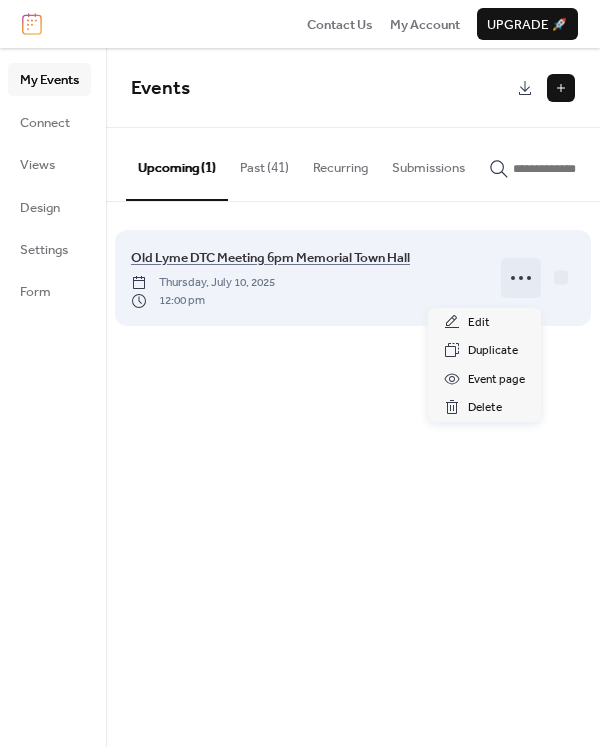 click 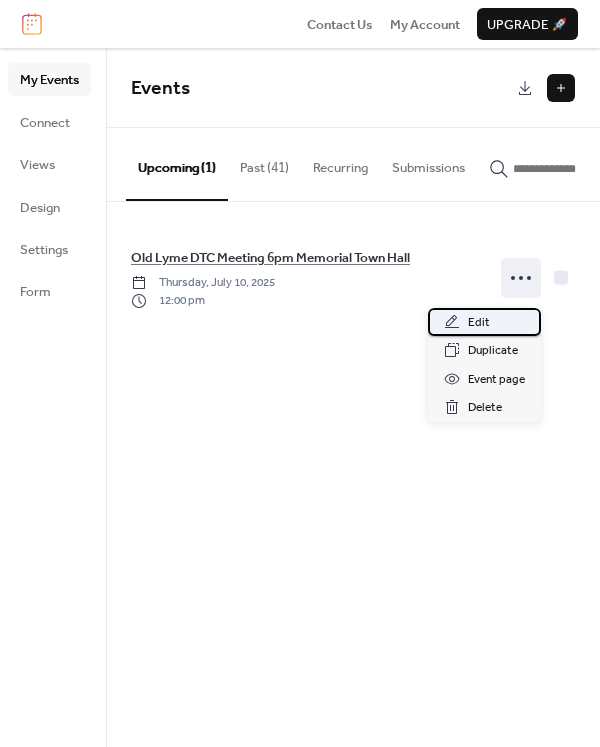 click on "Edit" at bounding box center (484, 322) 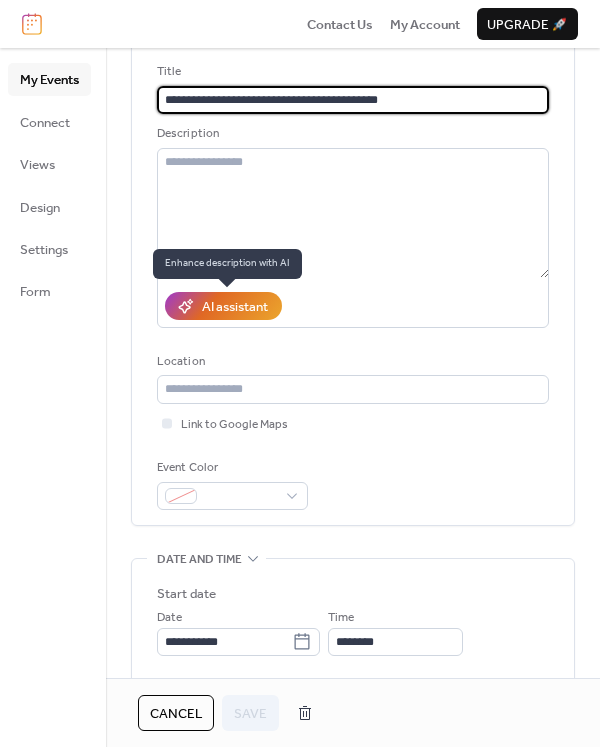 scroll, scrollTop: 400, scrollLeft: 0, axis: vertical 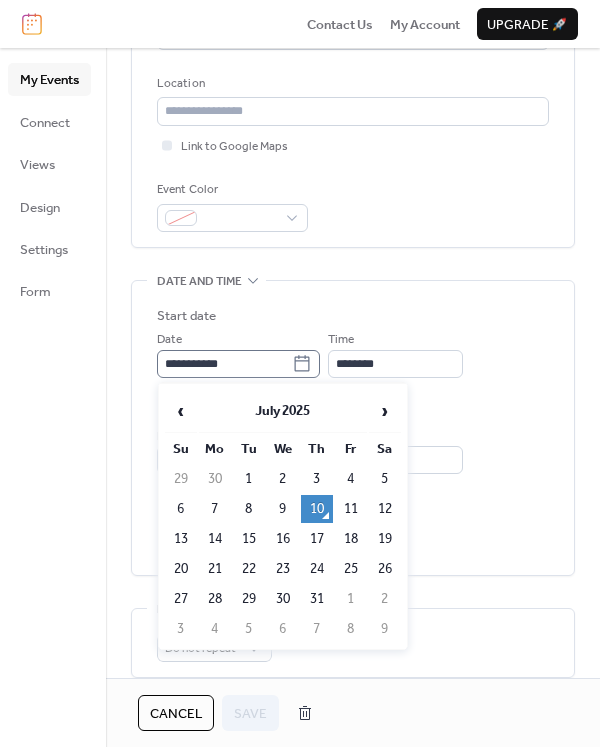 click 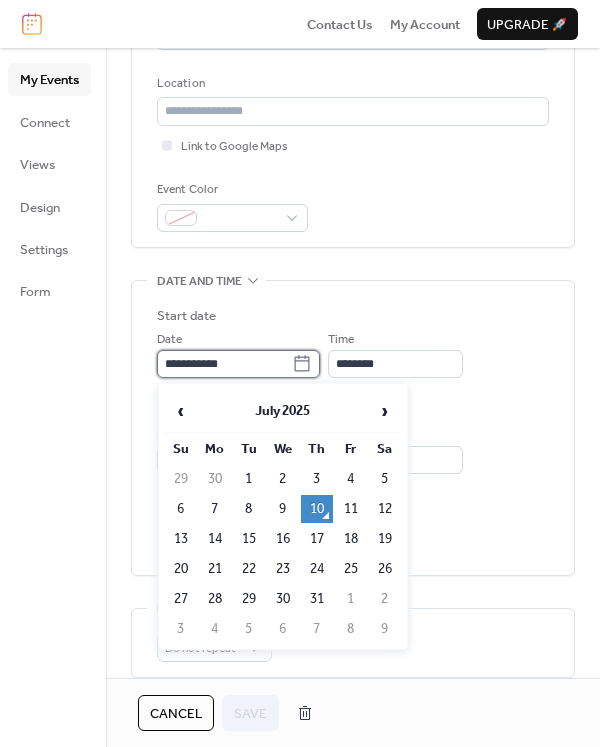 click on "**********" at bounding box center [224, 364] 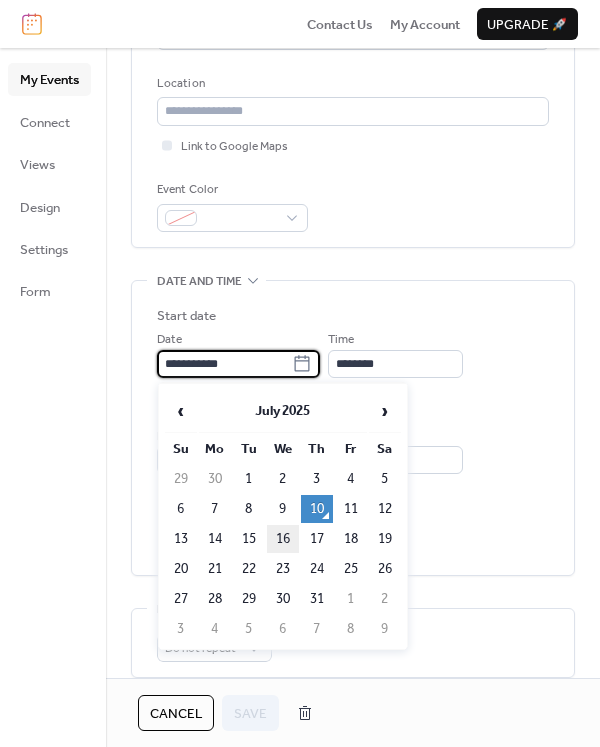 click on "16" at bounding box center (283, 539) 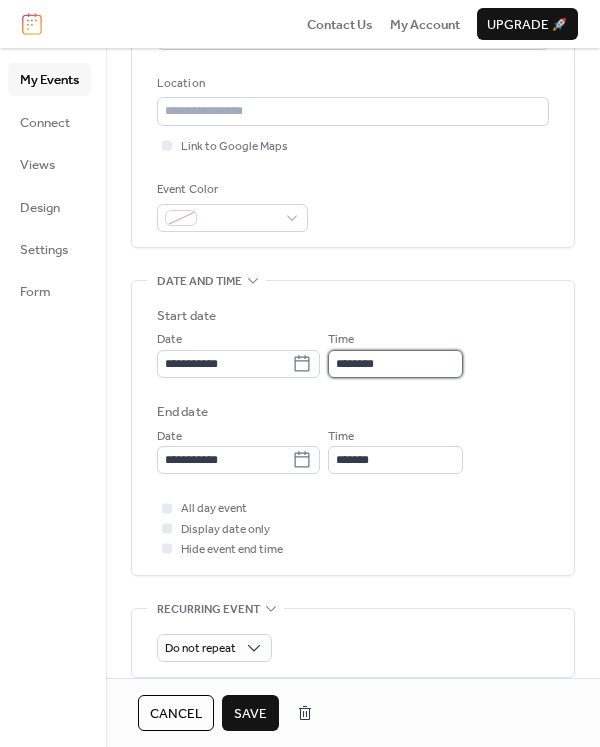 click on "********" at bounding box center [395, 364] 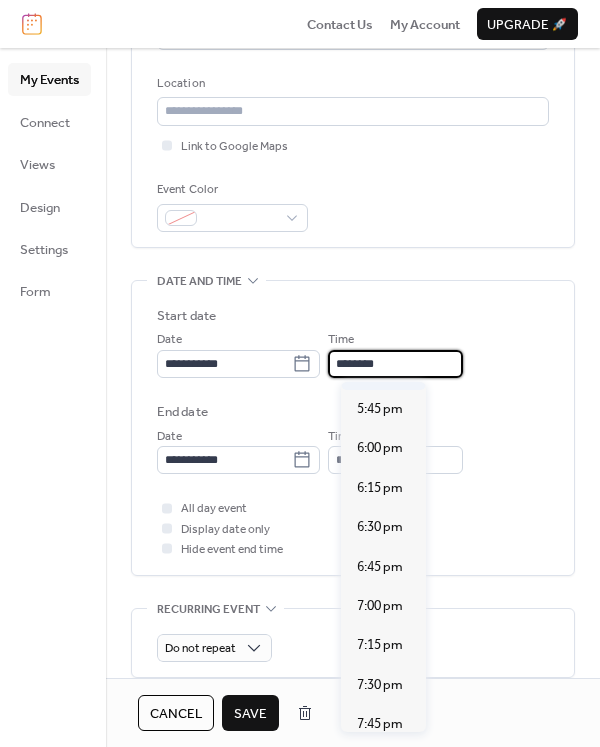 scroll, scrollTop: 2792, scrollLeft: 0, axis: vertical 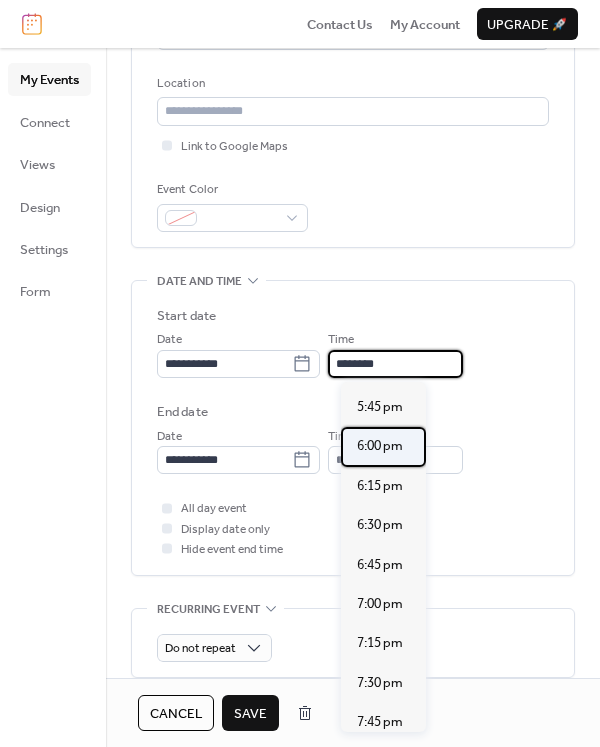 click on "6:00 pm" at bounding box center [380, 446] 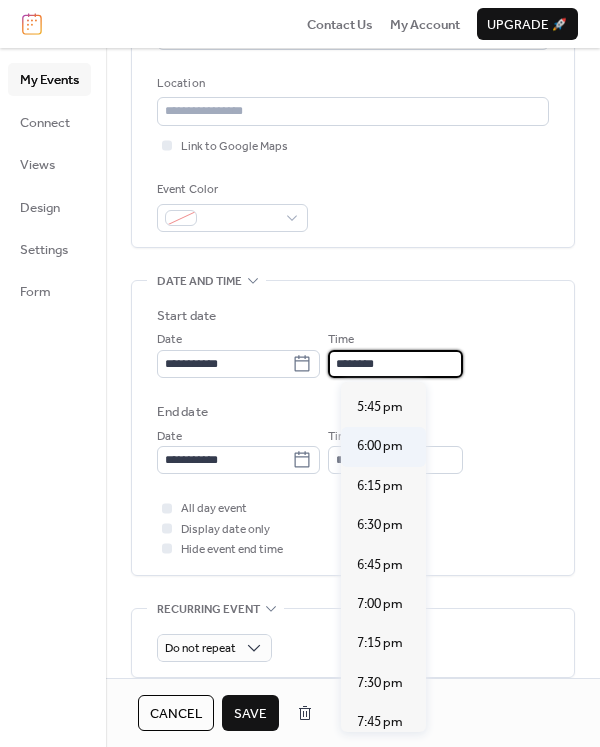 type on "*******" 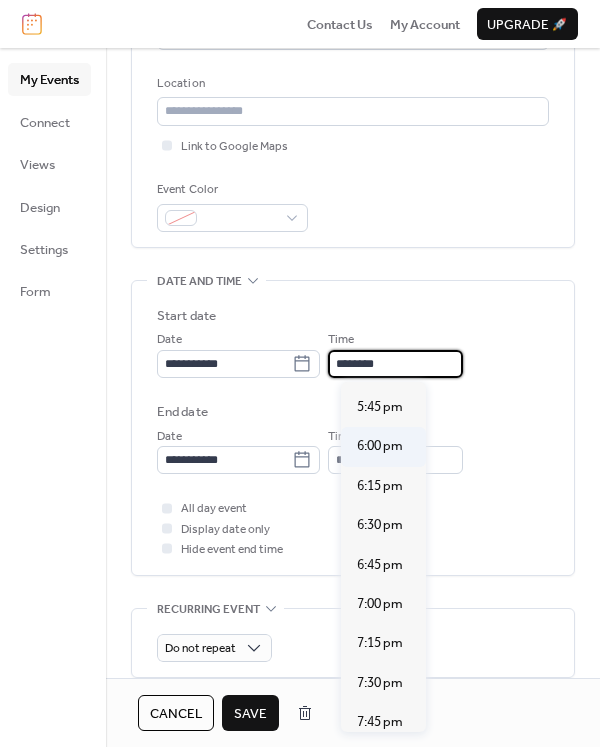 type on "*******" 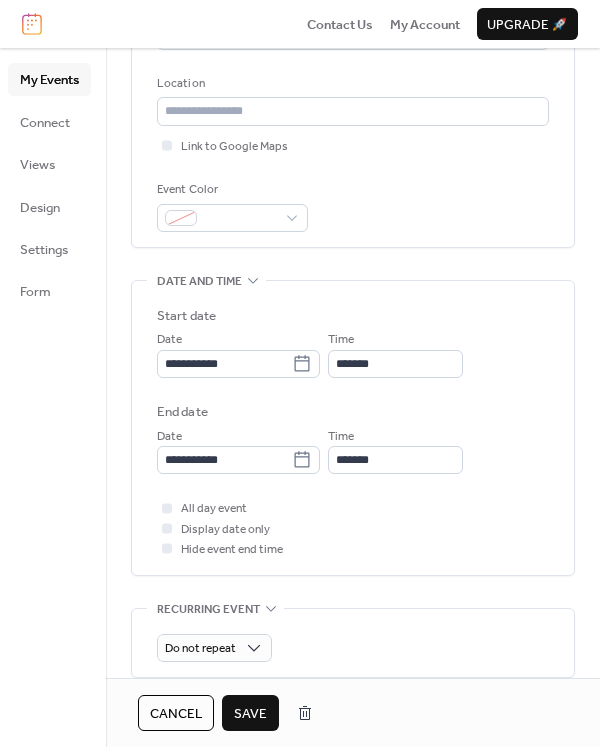 click on "Save" at bounding box center (250, 714) 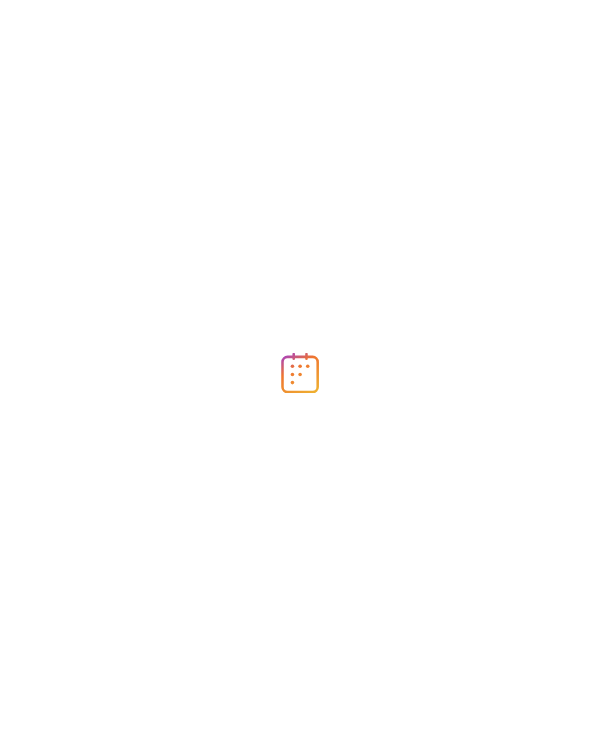 scroll, scrollTop: 0, scrollLeft: 0, axis: both 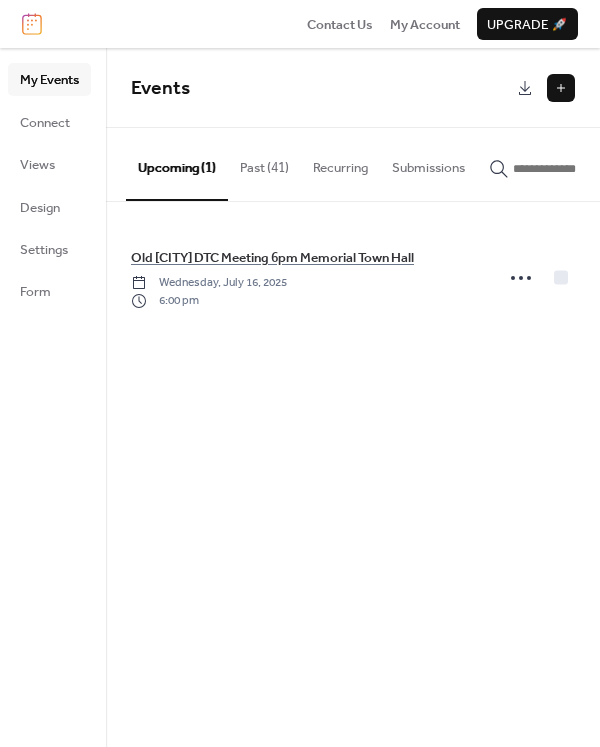 click at bounding box center [561, 88] 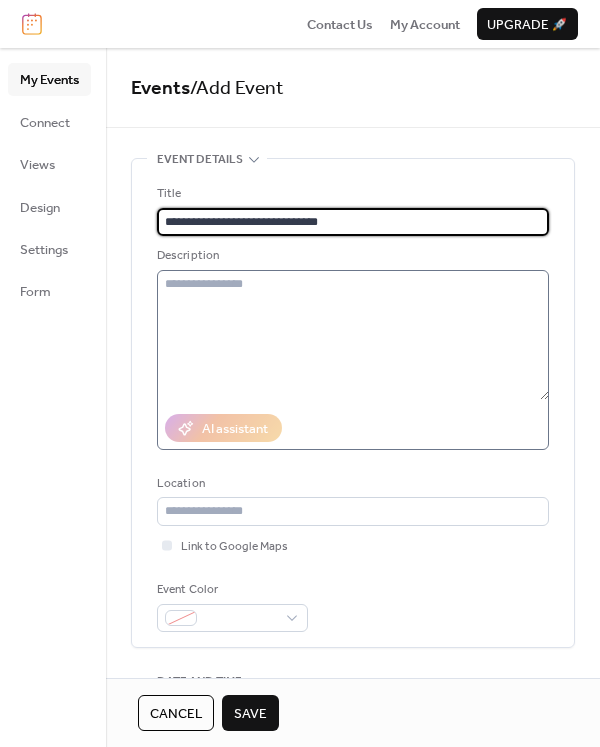 type on "**********" 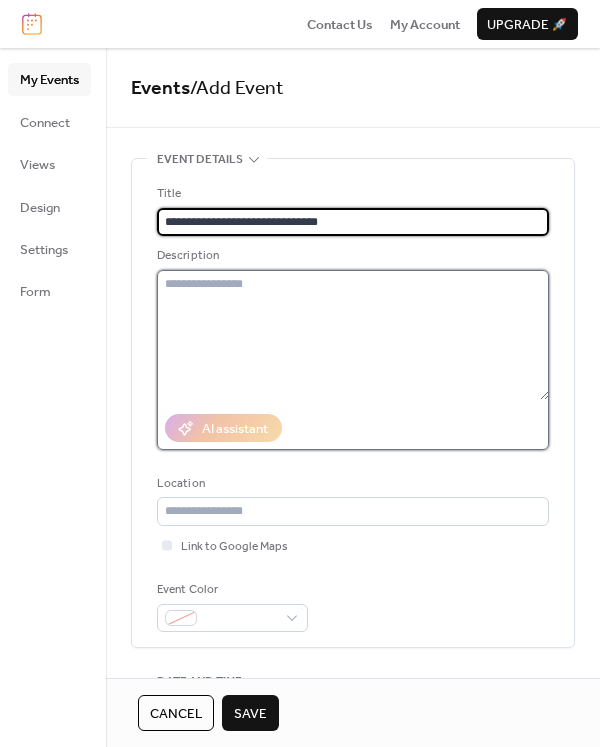 click at bounding box center [353, 335] 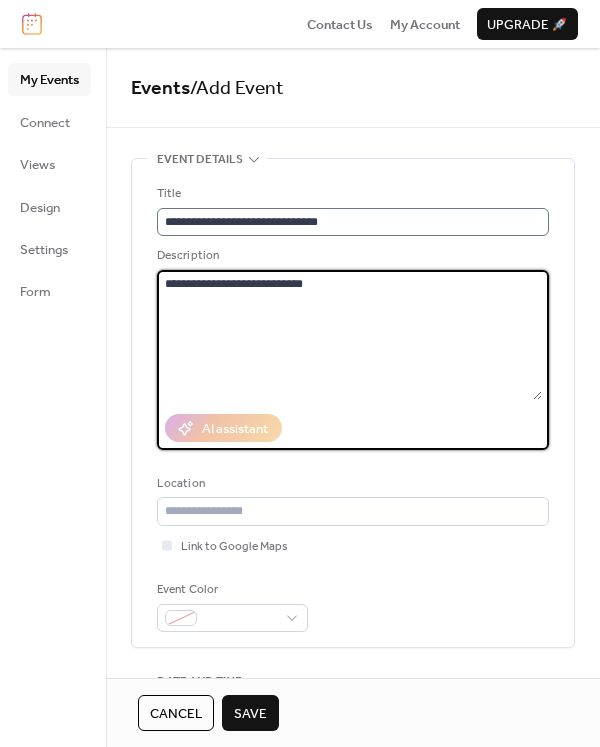 type on "**********" 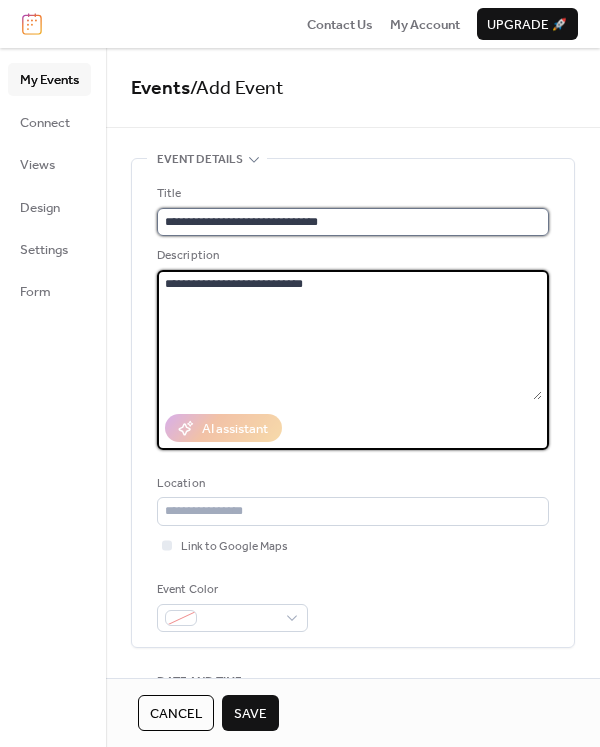 click on "**********" at bounding box center [353, 222] 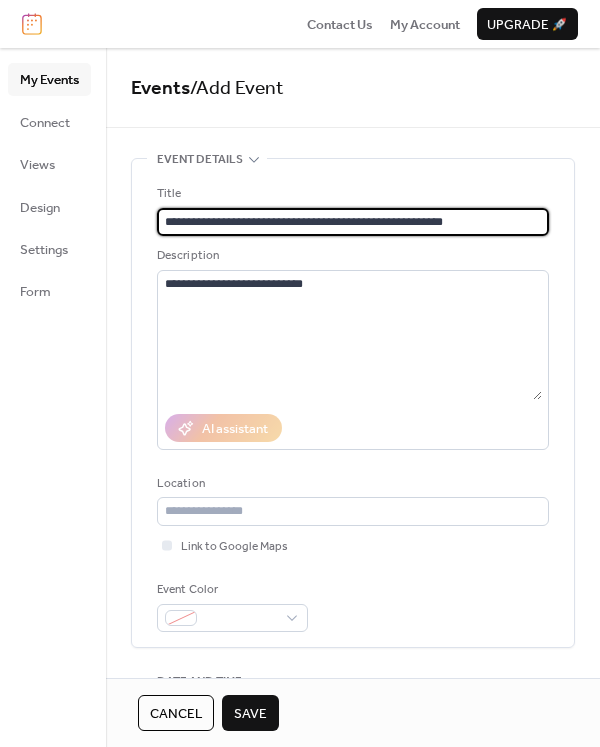 type on "**********" 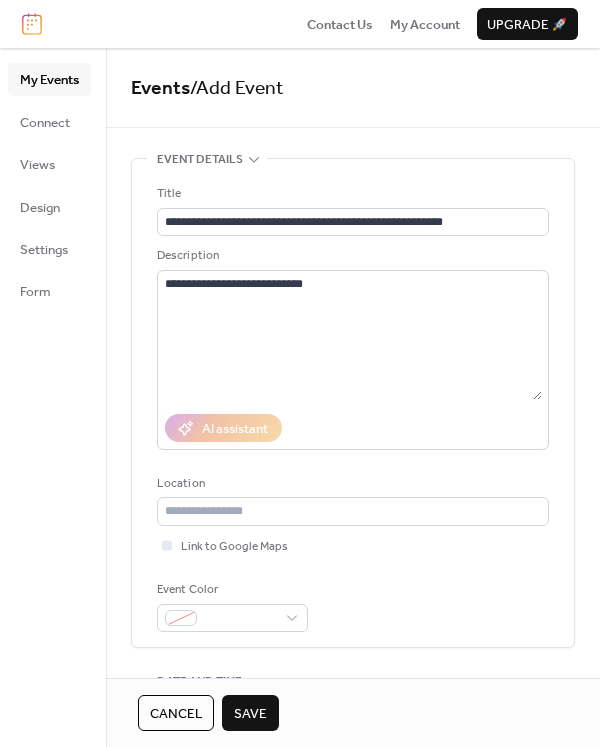 click on "Save" at bounding box center (250, 714) 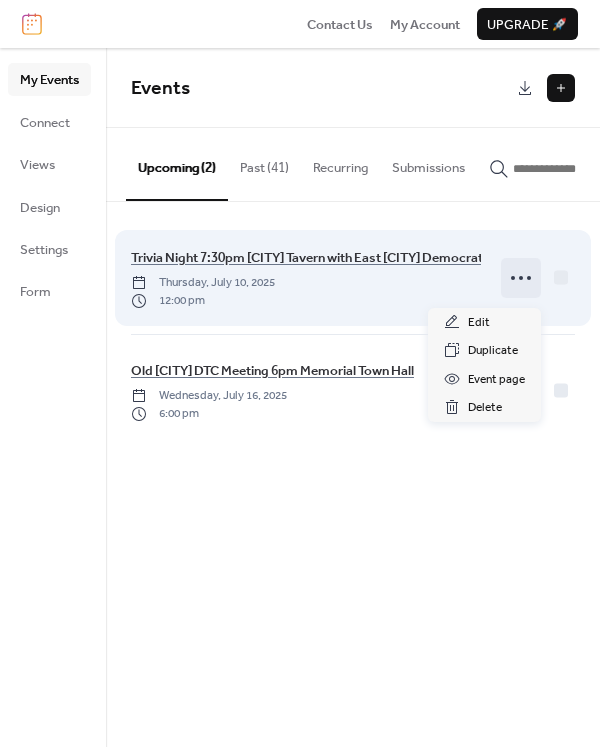 click 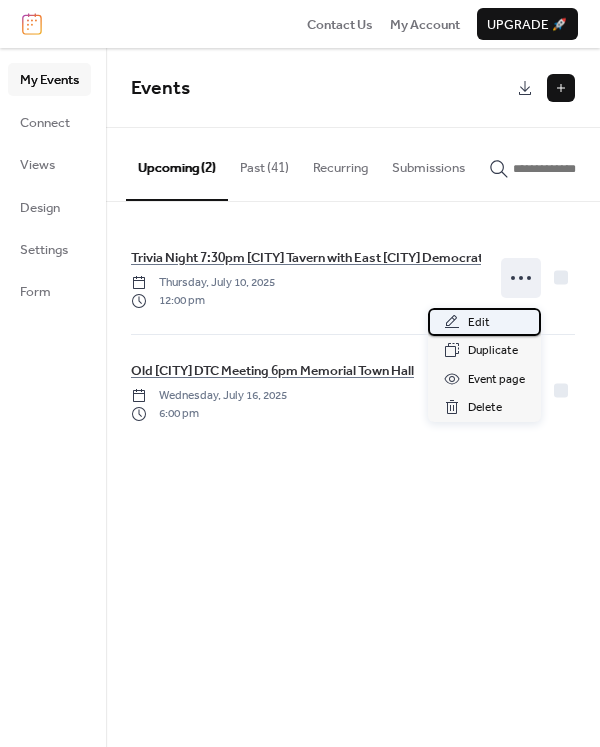 click on "Edit" at bounding box center (484, 322) 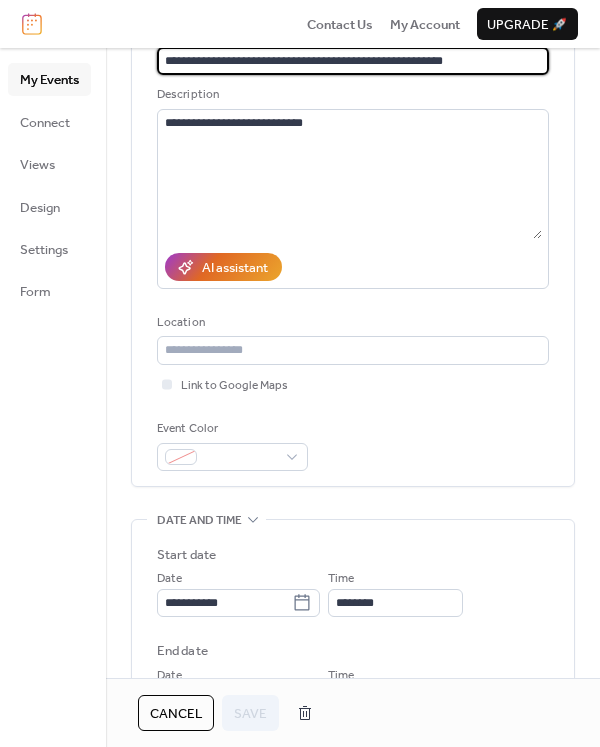 scroll, scrollTop: 300, scrollLeft: 0, axis: vertical 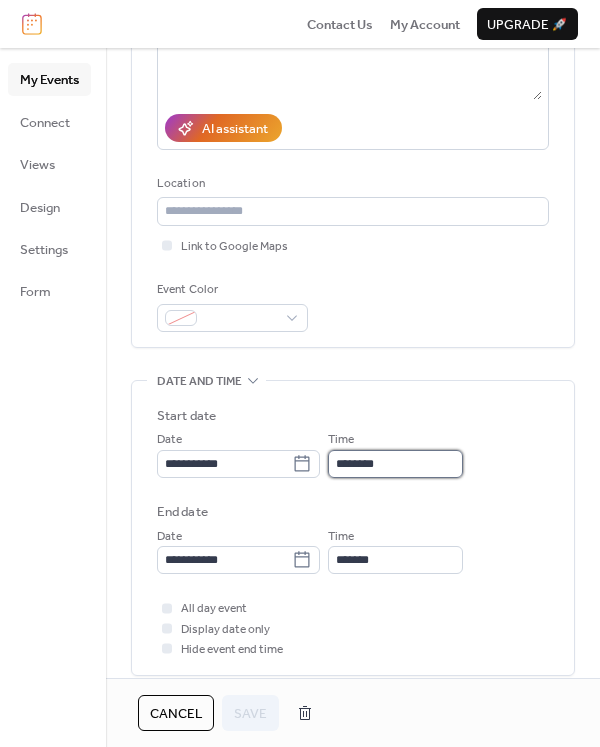 click on "********" at bounding box center (395, 464) 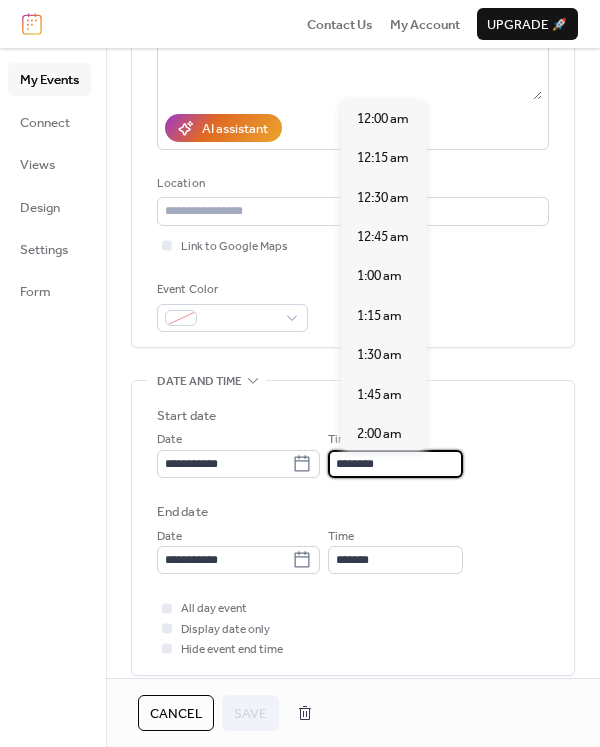 scroll, scrollTop: 1892, scrollLeft: 0, axis: vertical 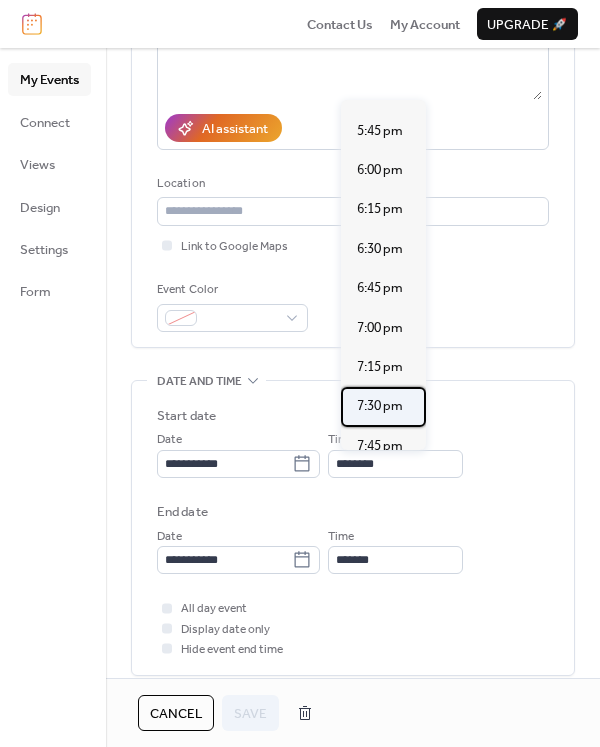 click on "7:30 pm" at bounding box center (380, 406) 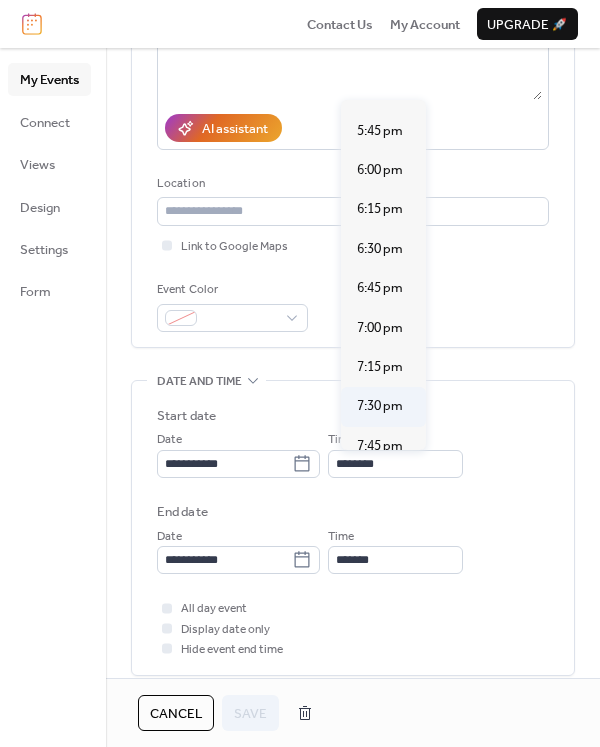 type on "*******" 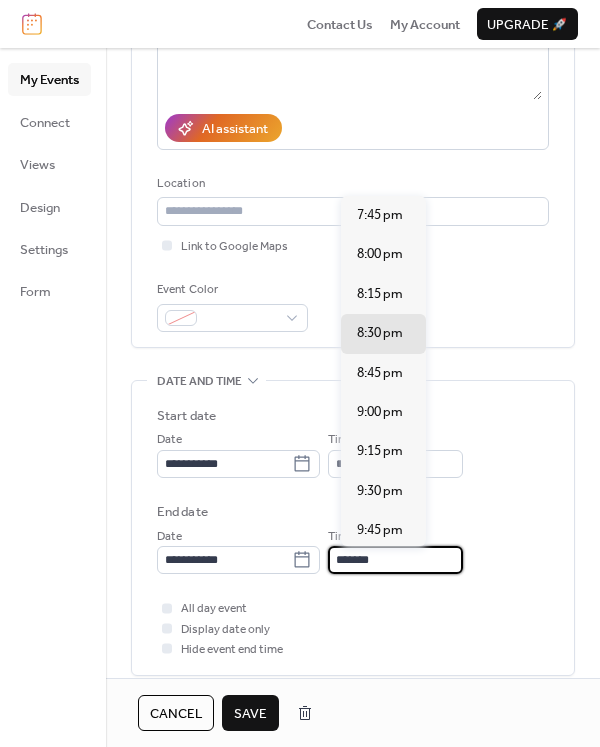click on "*******" at bounding box center [395, 560] 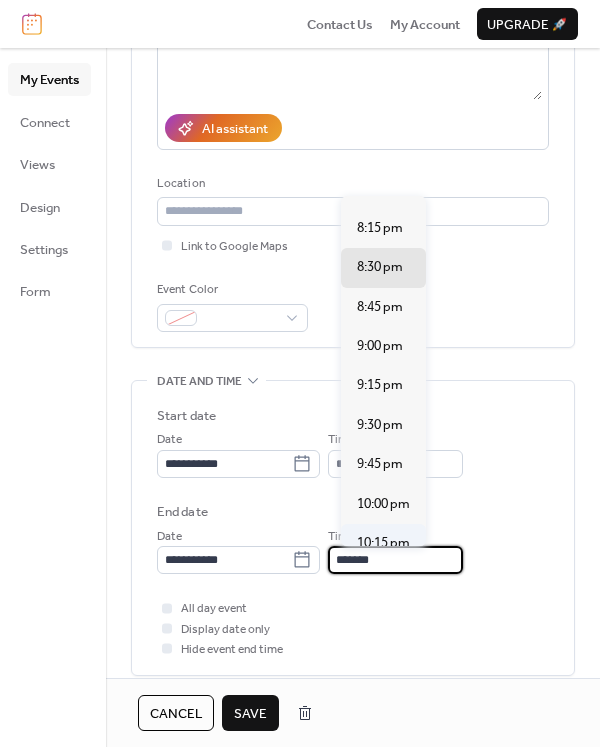 scroll, scrollTop: 100, scrollLeft: 0, axis: vertical 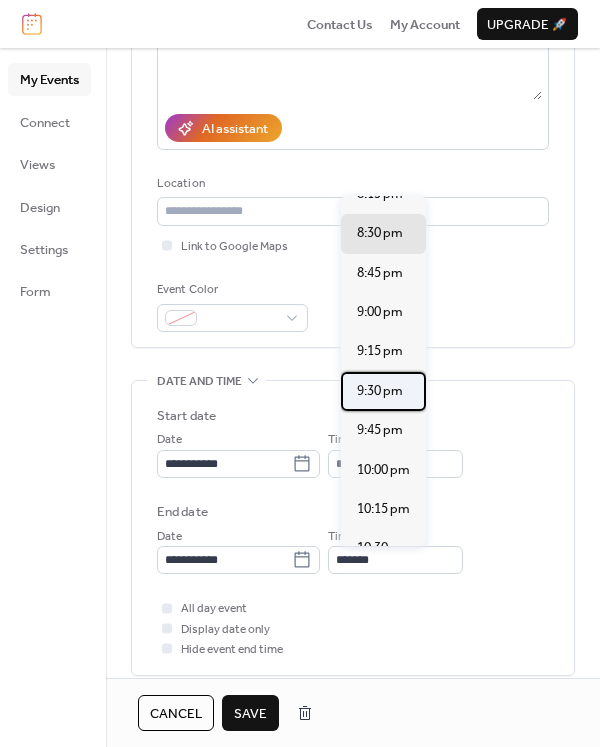 click on "9:30 pm" at bounding box center (380, 391) 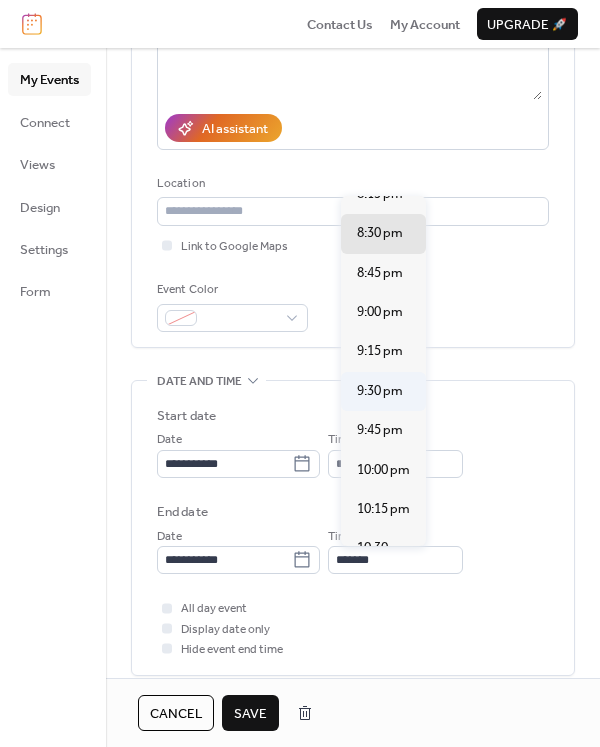 type on "*******" 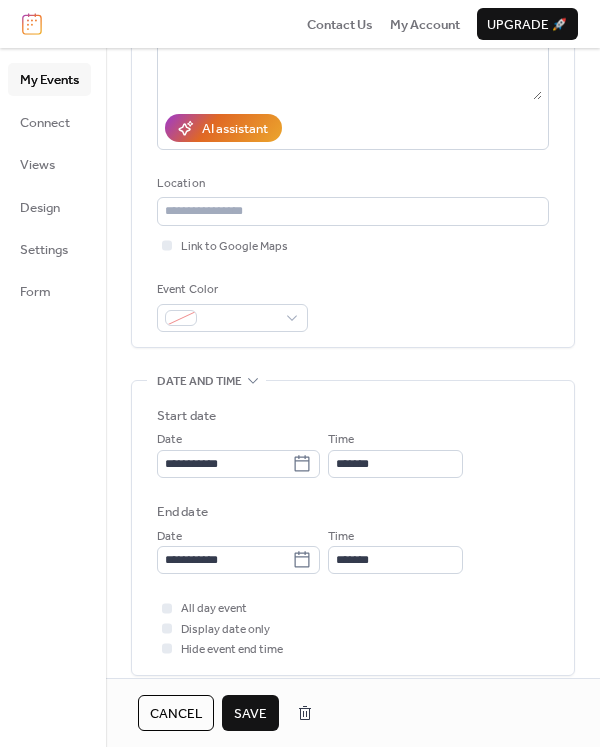 click on "Save" at bounding box center [250, 714] 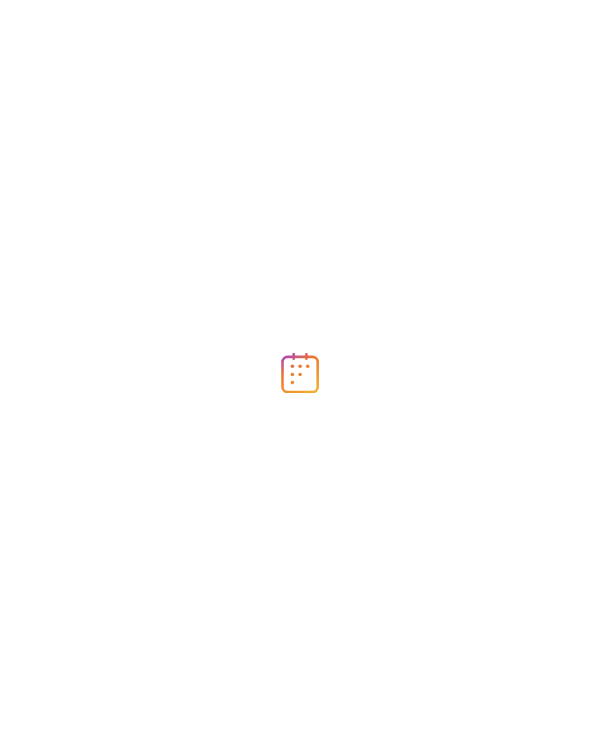 scroll, scrollTop: 0, scrollLeft: 0, axis: both 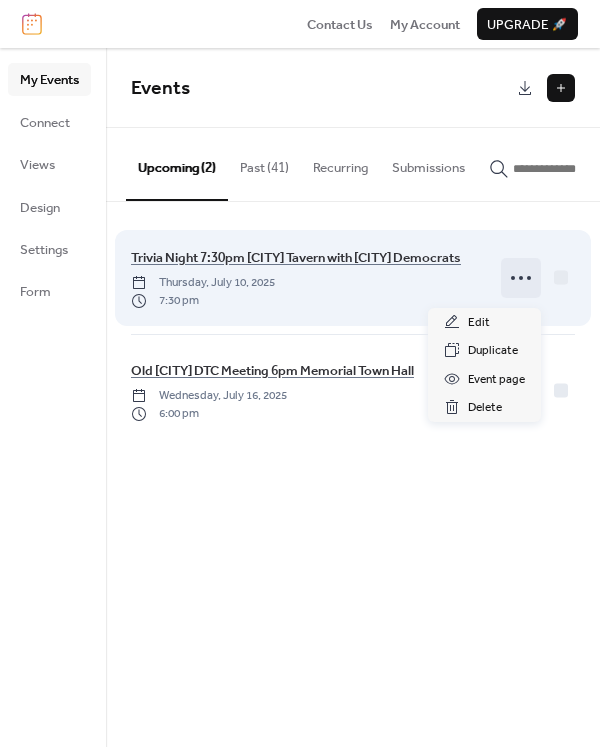 click 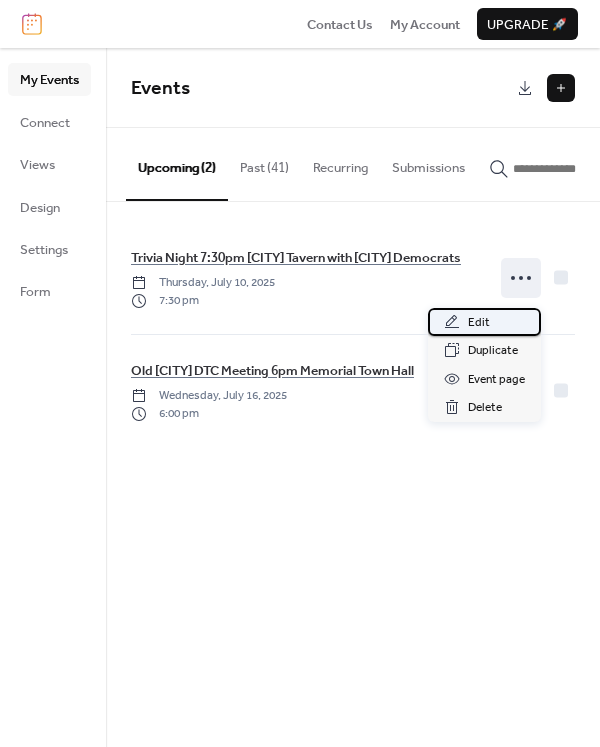 click on "Edit" at bounding box center (479, 323) 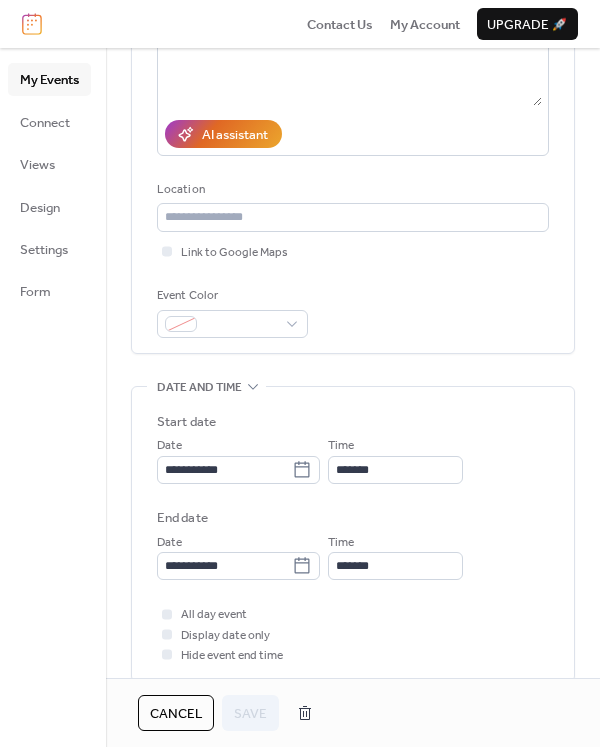 scroll, scrollTop: 300, scrollLeft: 0, axis: vertical 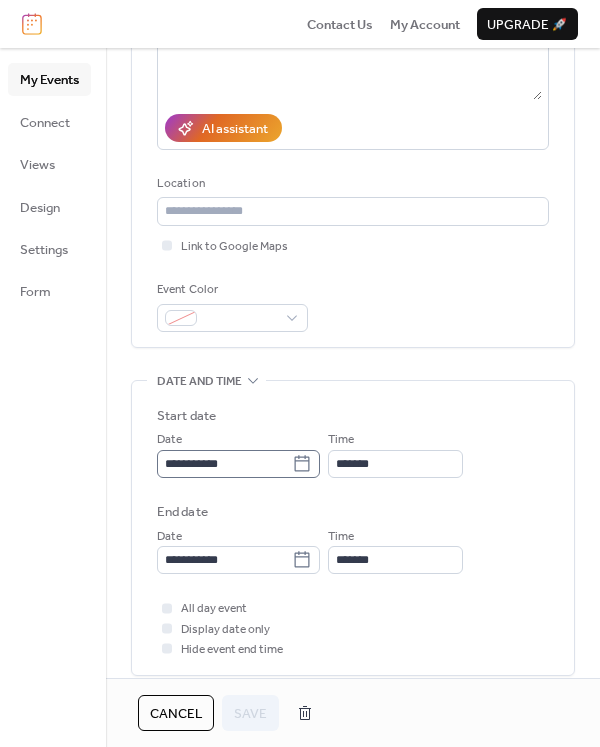 click 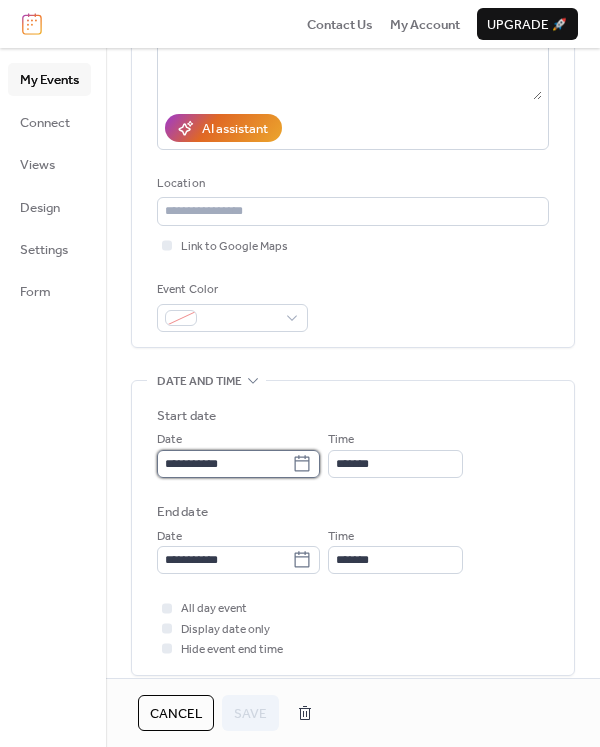 click on "**********" at bounding box center [224, 464] 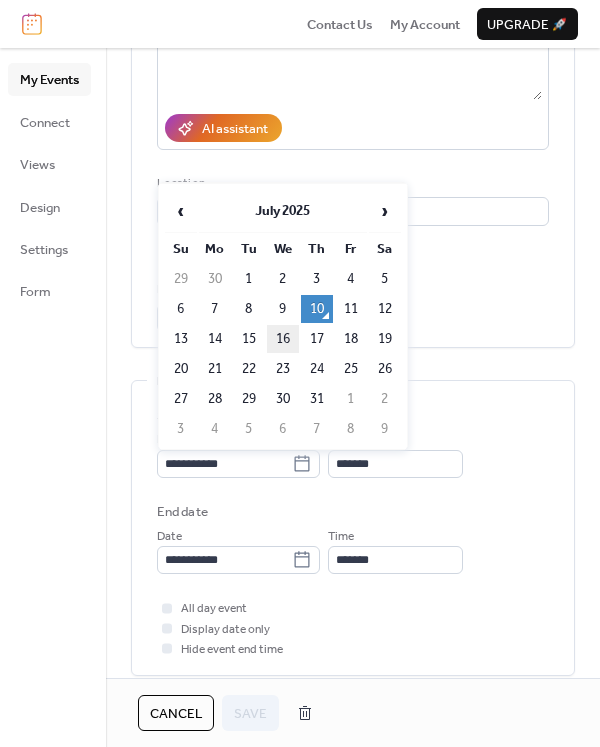 click on "16" at bounding box center (283, 339) 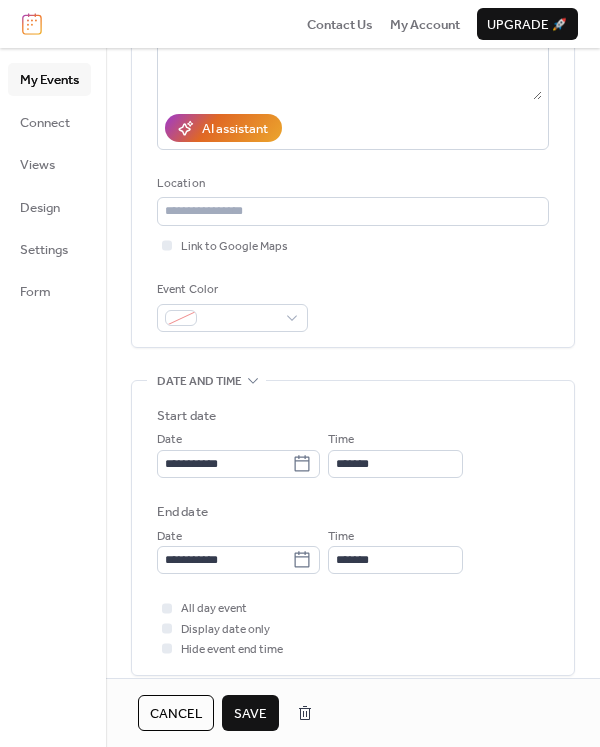 click on "Save" at bounding box center (250, 714) 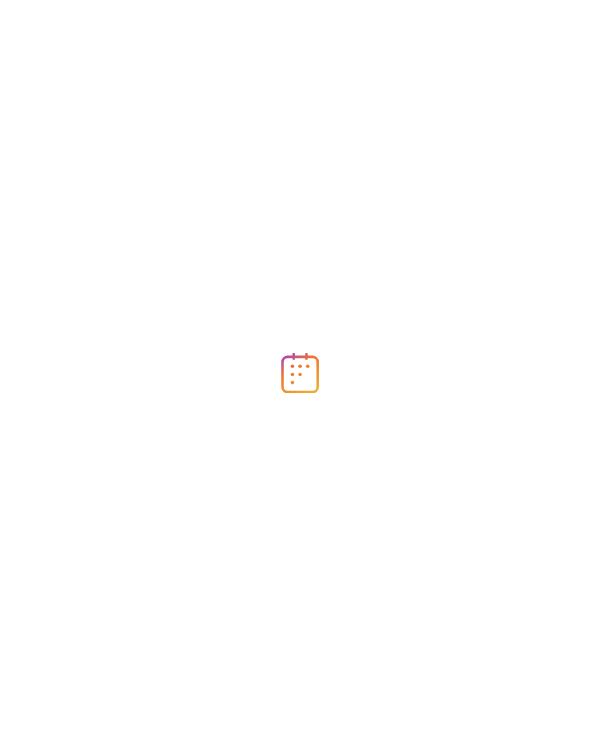 scroll, scrollTop: 0, scrollLeft: 0, axis: both 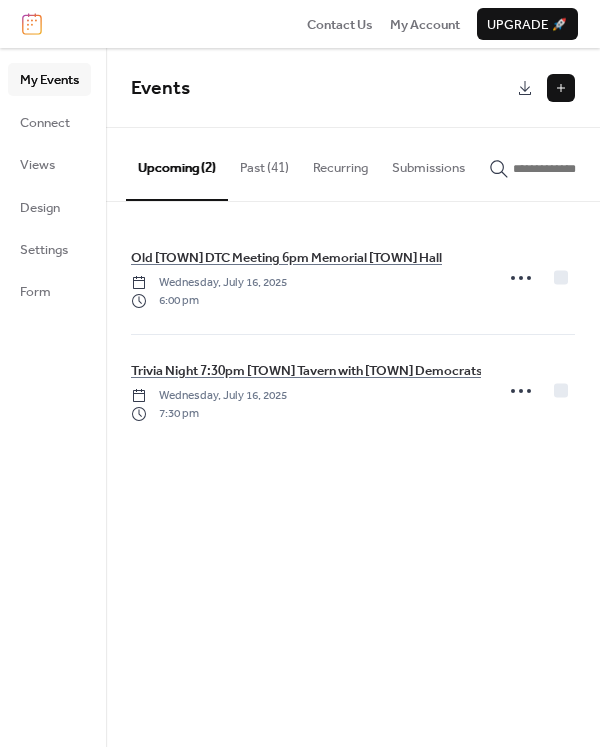 click at bounding box center [561, 88] 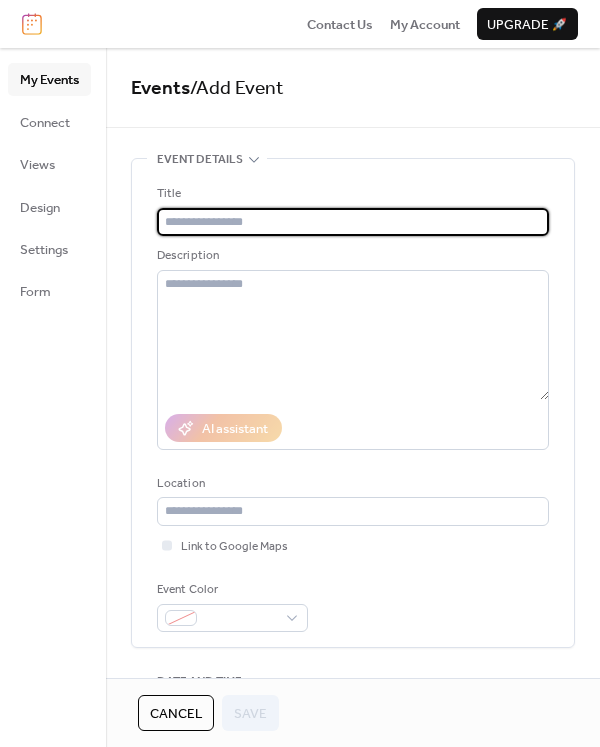 click on "Title" at bounding box center [351, 194] 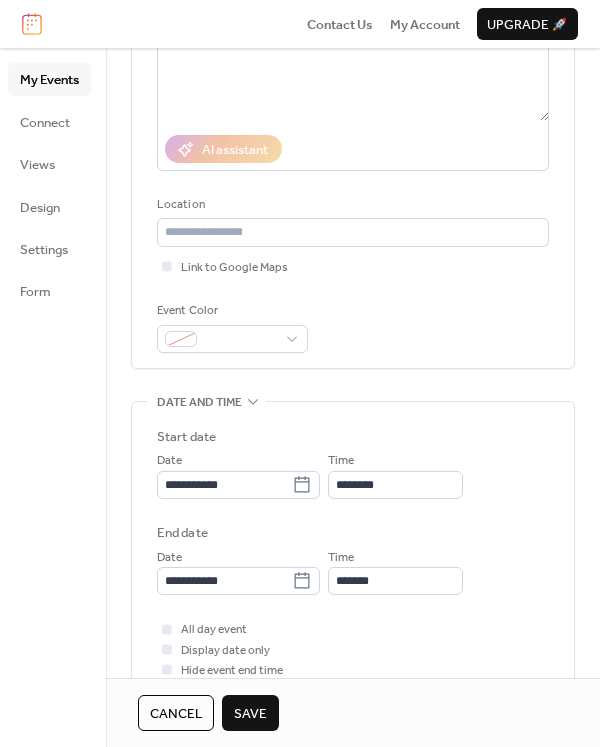 scroll, scrollTop: 300, scrollLeft: 0, axis: vertical 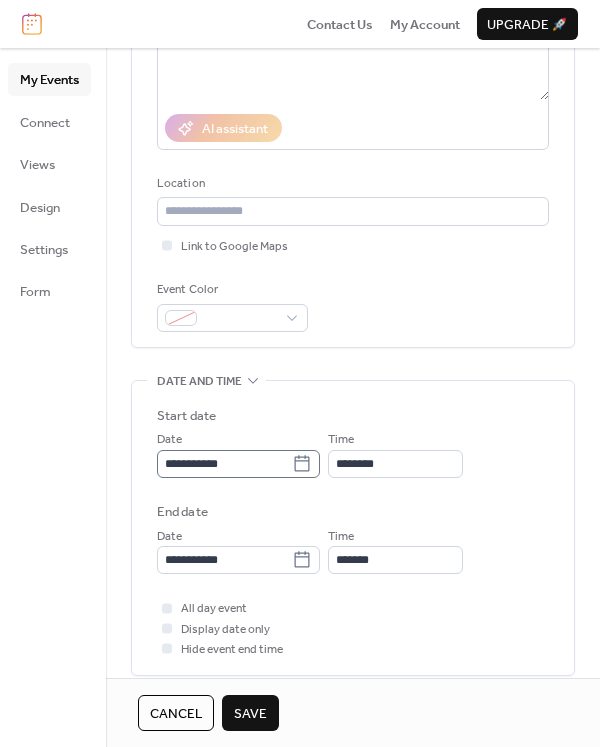type on "**********" 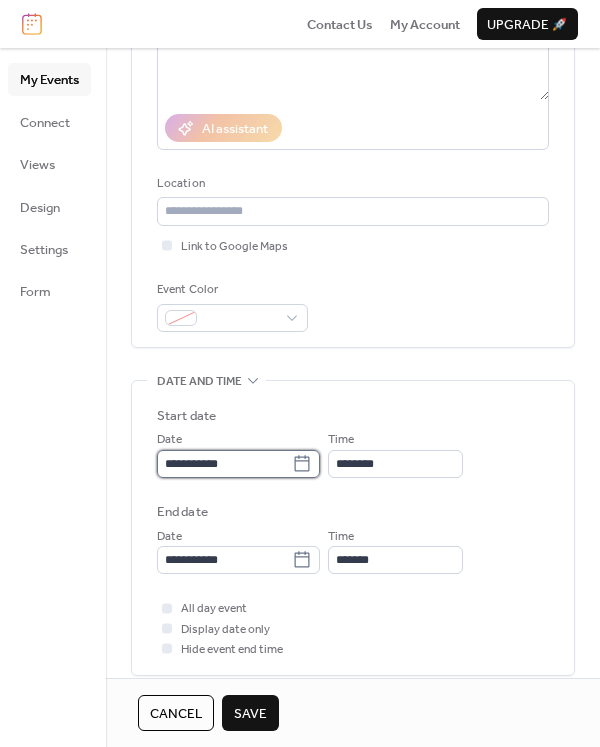 click on "**********" at bounding box center (224, 464) 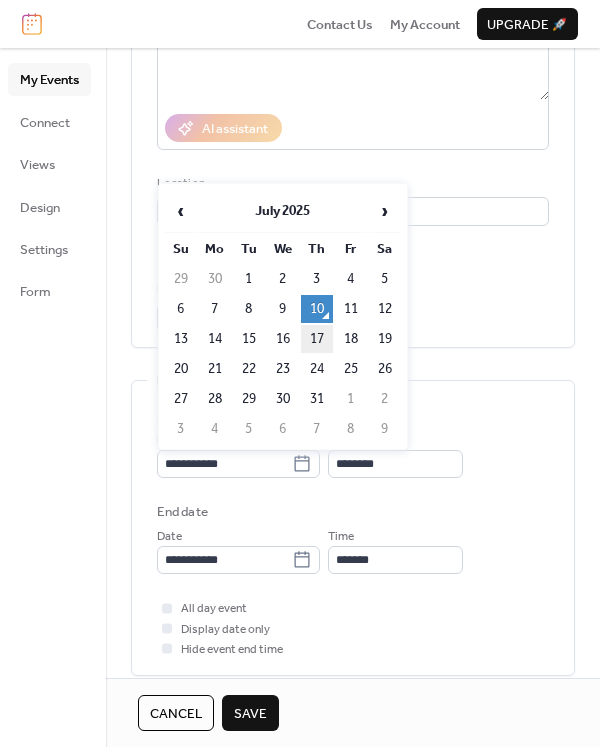 click on "17" at bounding box center (317, 339) 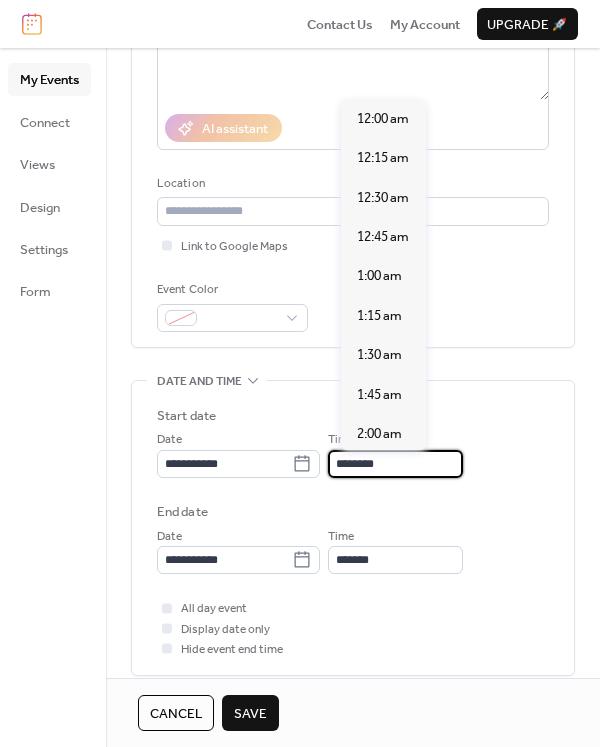 click on "********" at bounding box center [395, 464] 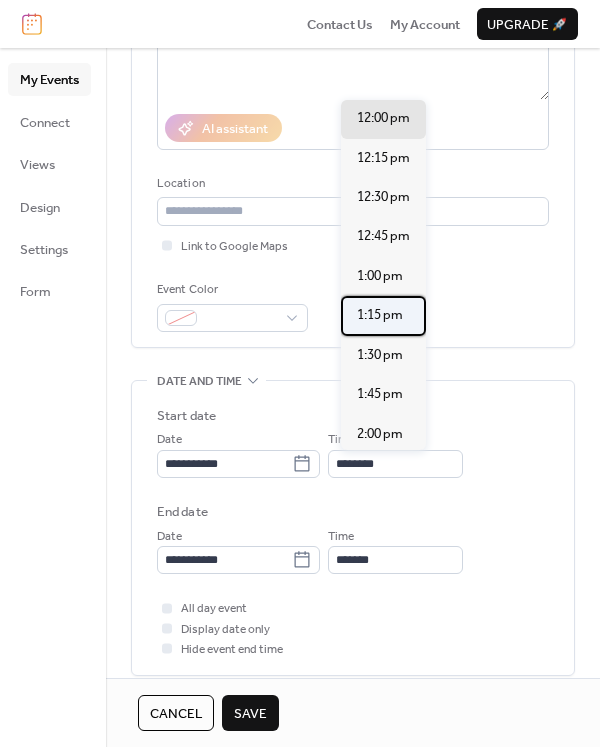 drag, startPoint x: 426, startPoint y: 303, endPoint x: 426, endPoint y: 324, distance: 21 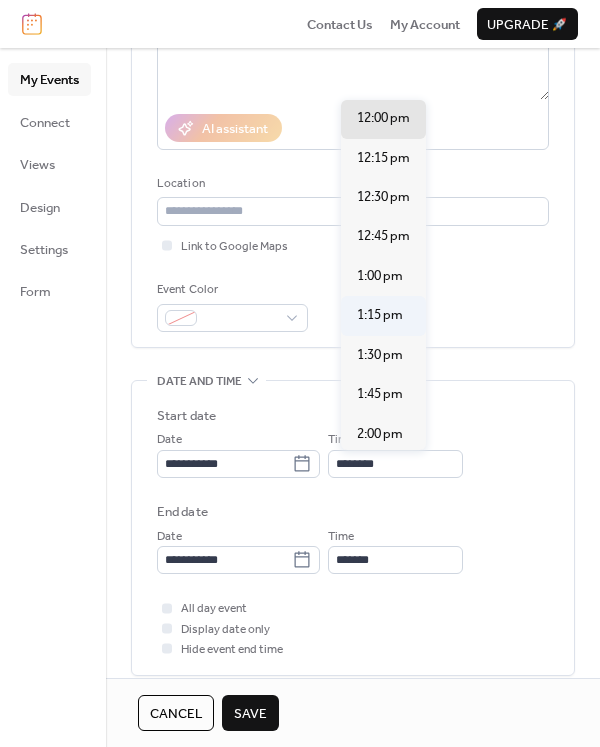 type on "*******" 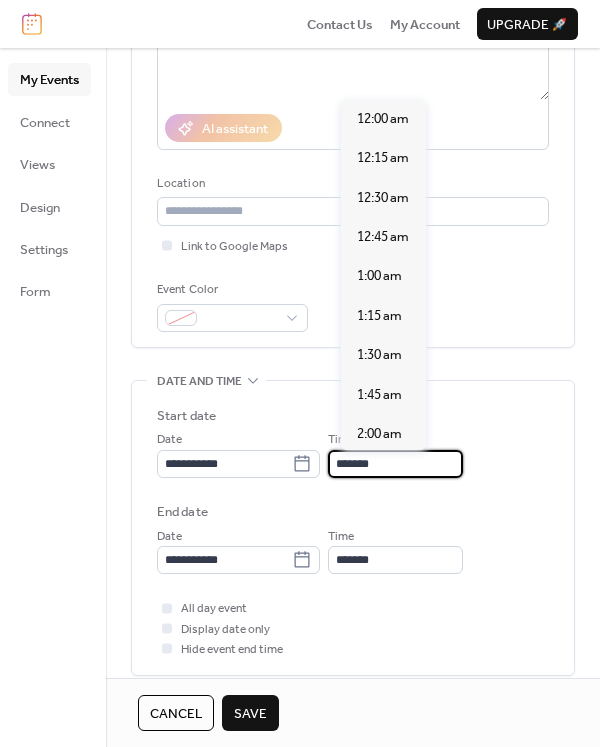 click on "*******" at bounding box center [395, 464] 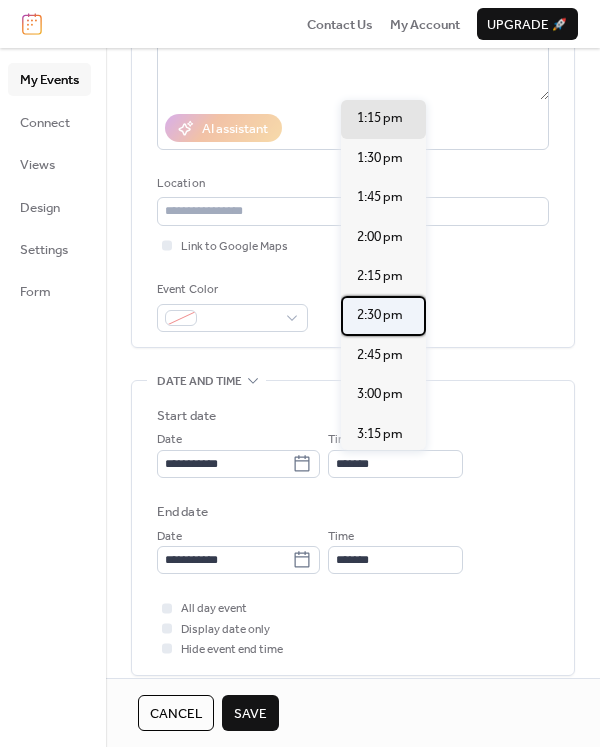 drag, startPoint x: 427, startPoint y: 314, endPoint x: 425, endPoint y: 333, distance: 19.104973 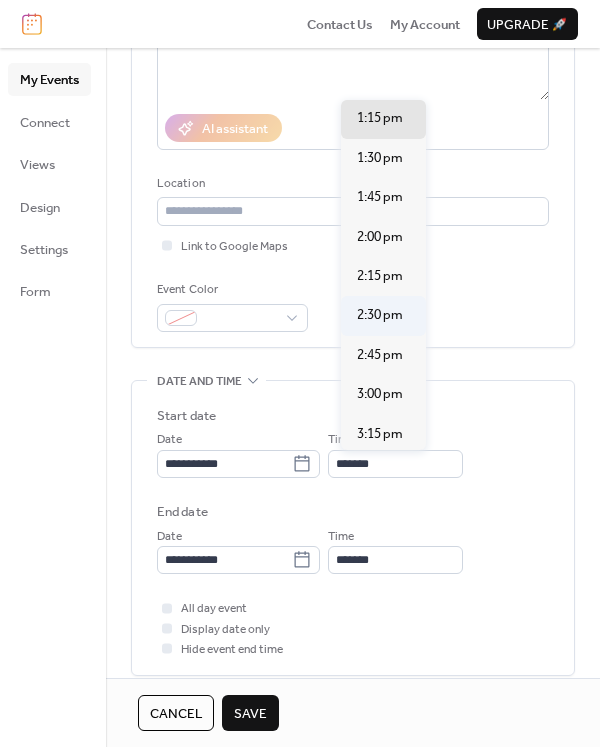 type on "*******" 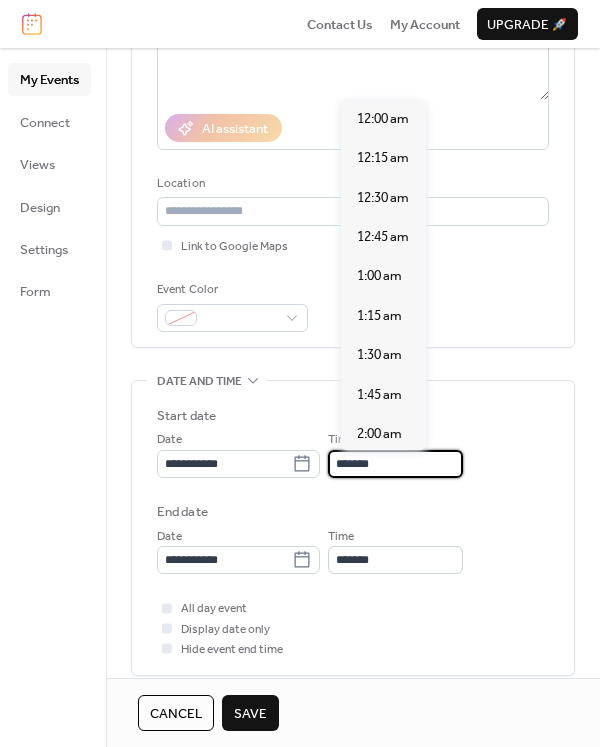 click on "*******" at bounding box center [395, 464] 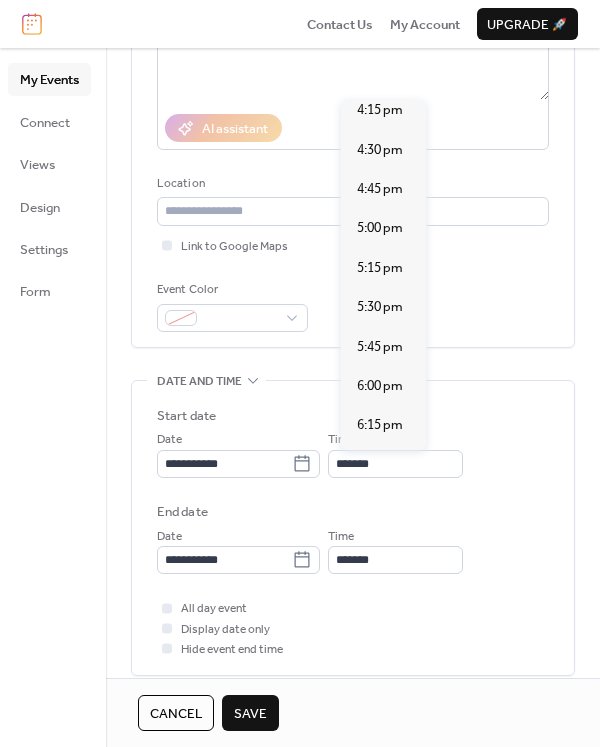 scroll, scrollTop: 2580, scrollLeft: 0, axis: vertical 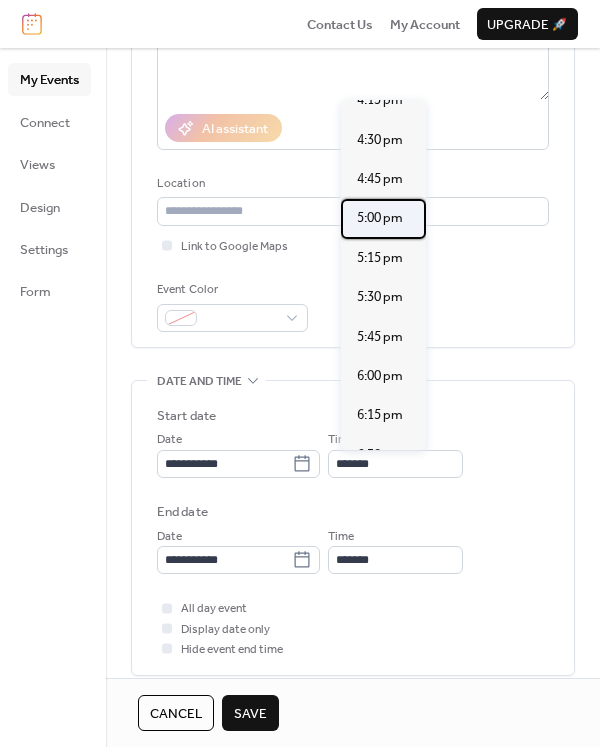 click on "5:00 pm" at bounding box center [380, 218] 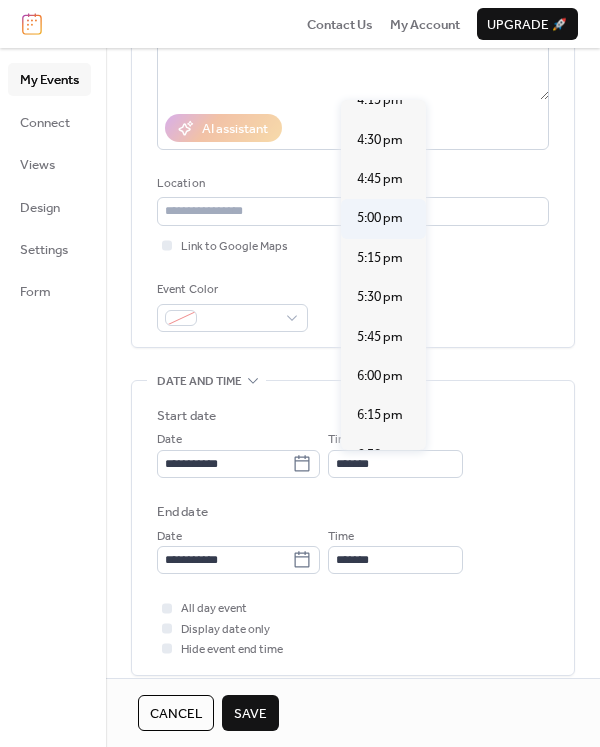 type on "*******" 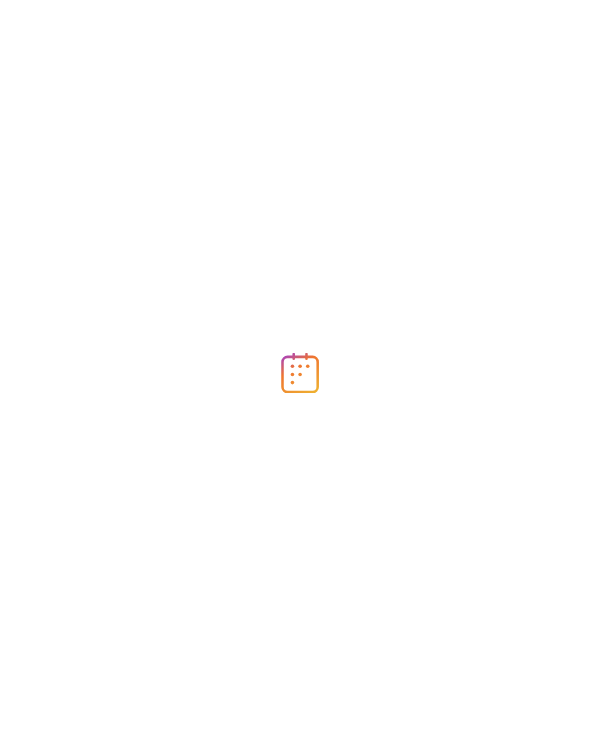 scroll, scrollTop: 0, scrollLeft: 0, axis: both 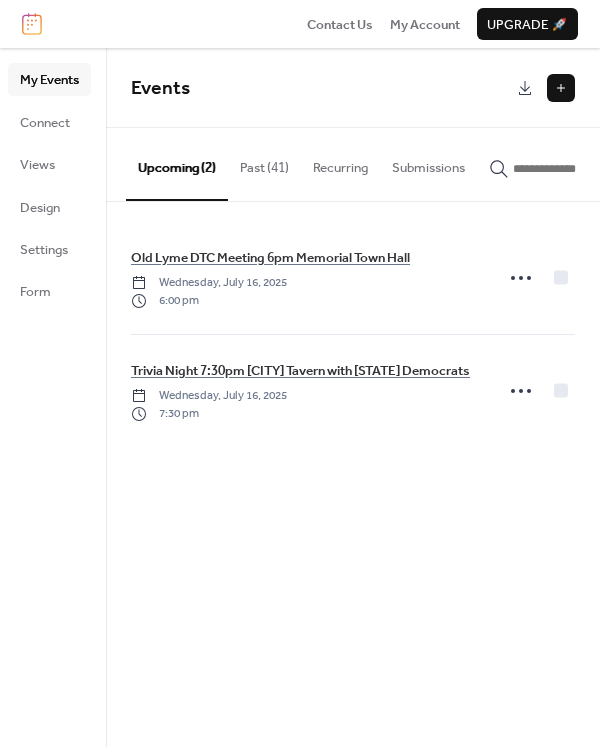 click at bounding box center [561, 88] 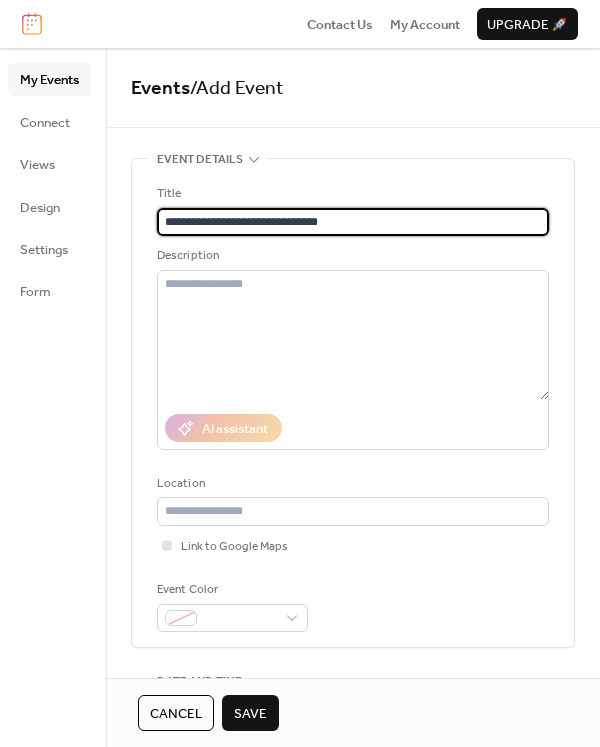 scroll, scrollTop: 300, scrollLeft: 0, axis: vertical 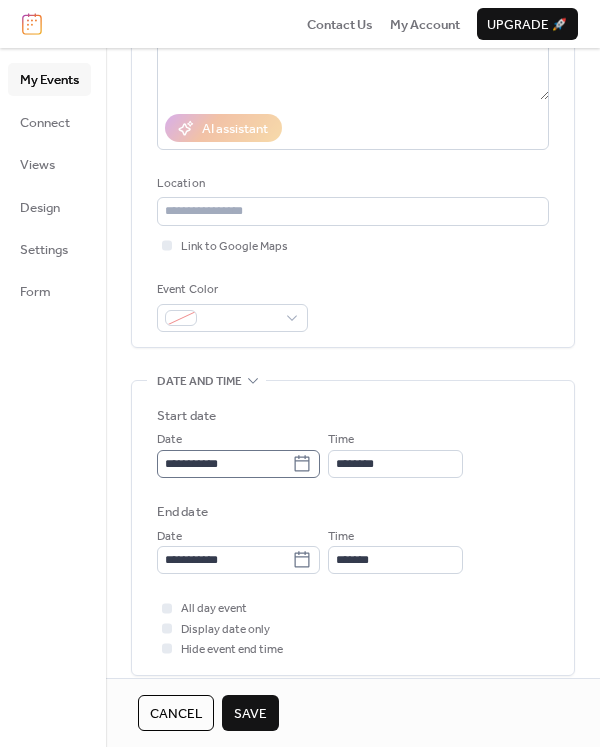 type on "**********" 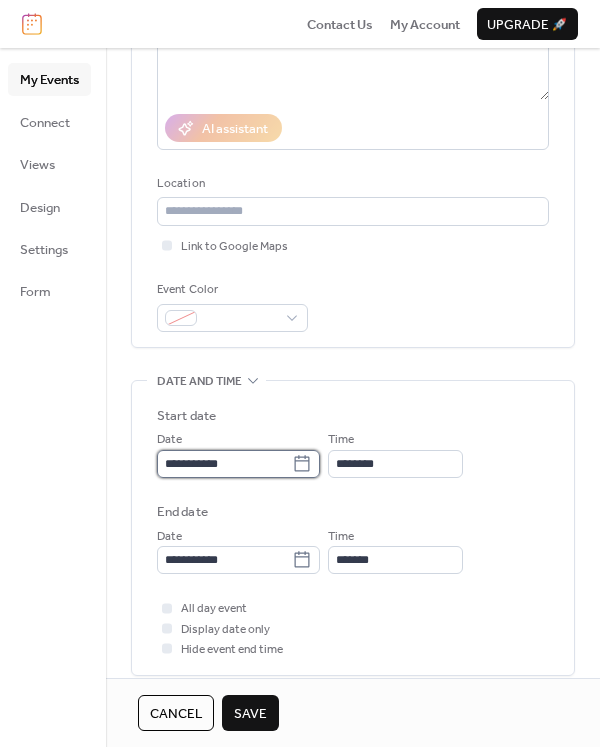 click on "**********" at bounding box center [224, 464] 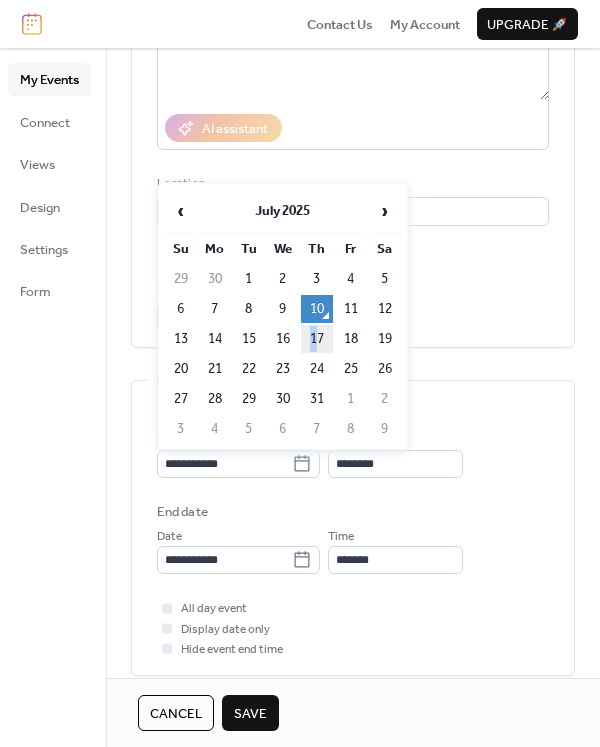 click on "17" at bounding box center [317, 339] 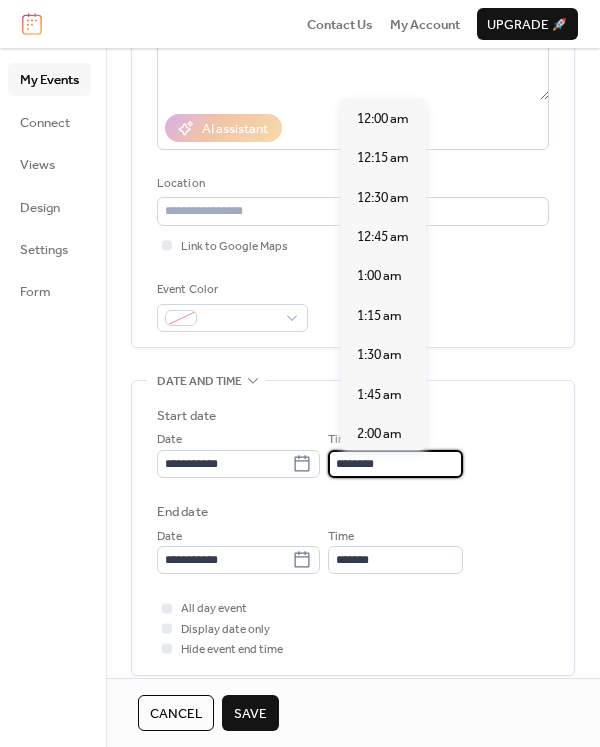 click on "********" at bounding box center [395, 464] 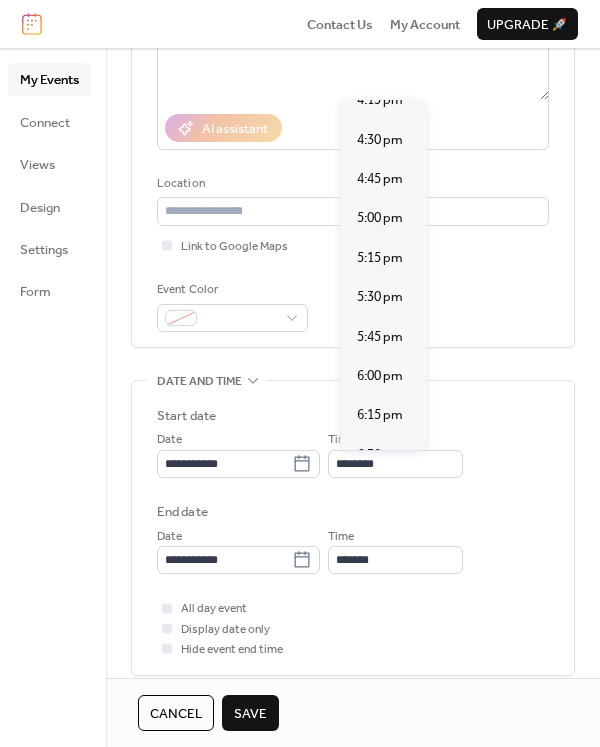 scroll, scrollTop: 2612, scrollLeft: 0, axis: vertical 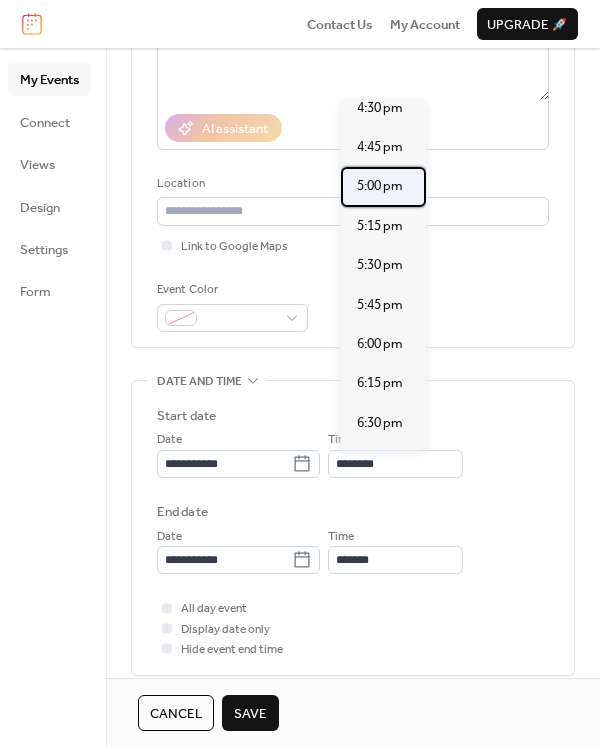 click on "5:00 pm" at bounding box center (383, 186) 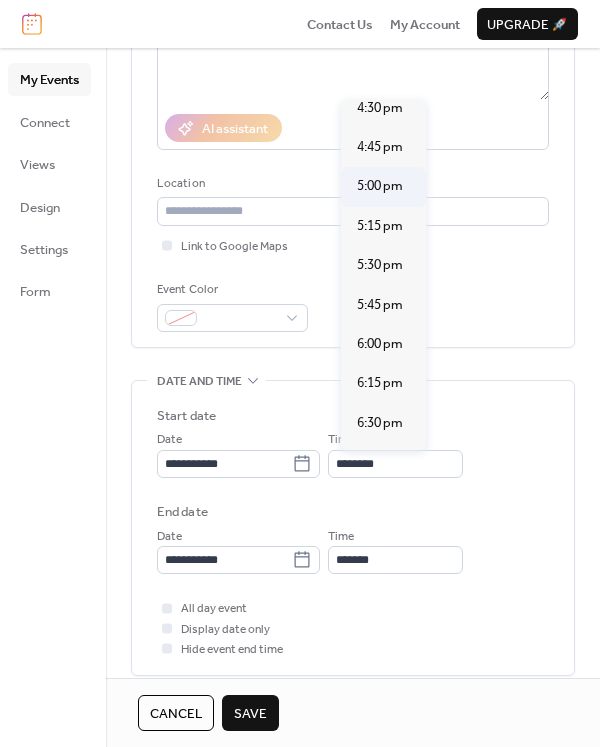 type on "*******" 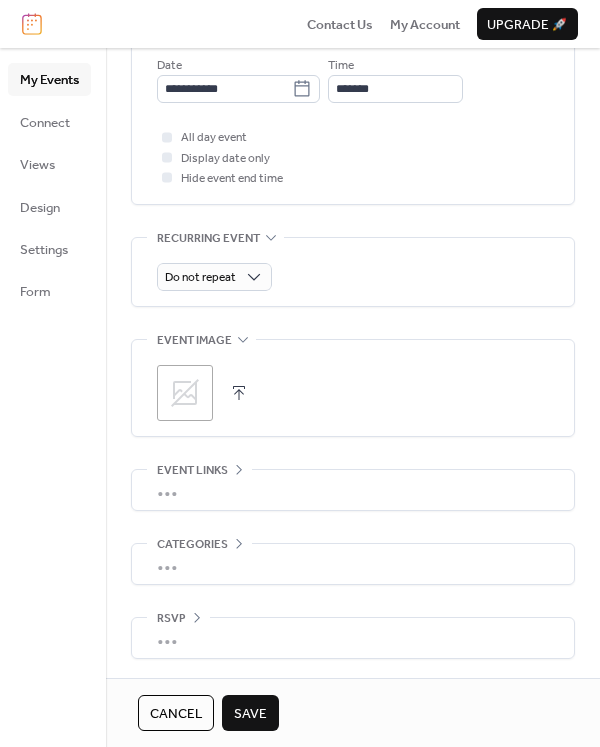 scroll, scrollTop: 772, scrollLeft: 0, axis: vertical 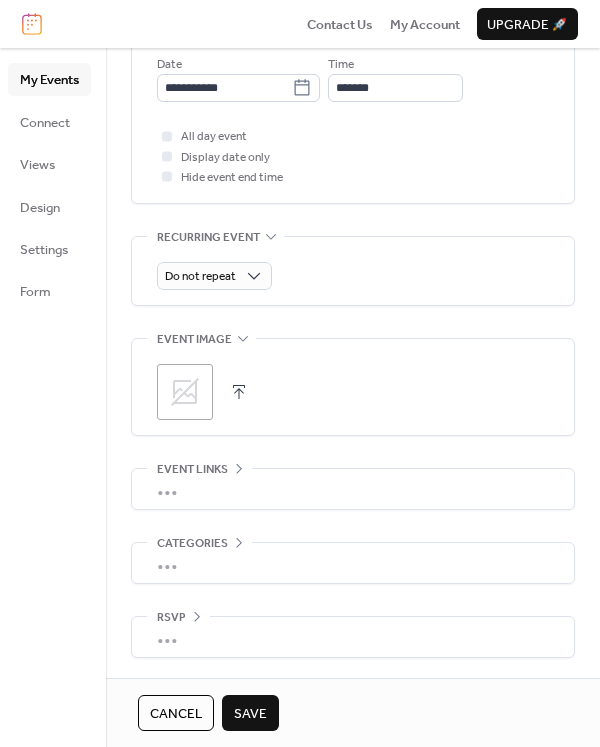 click on "Save" at bounding box center [250, 714] 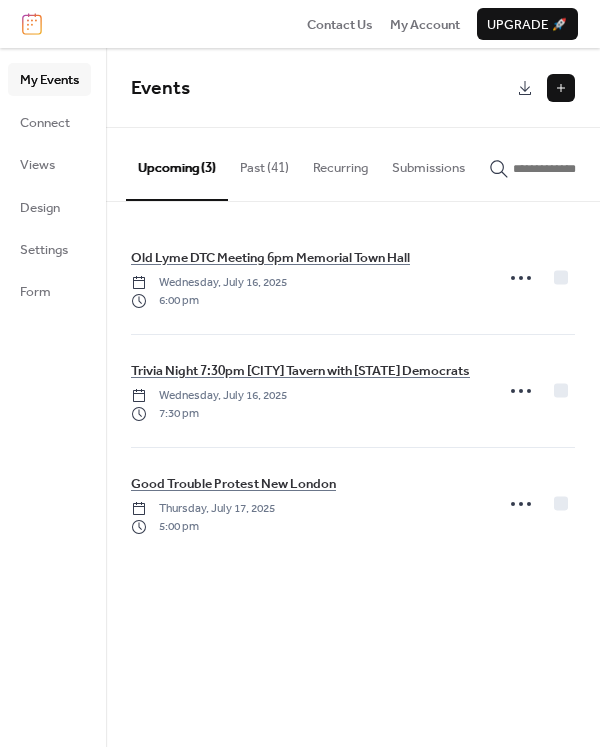 click at bounding box center [561, 88] 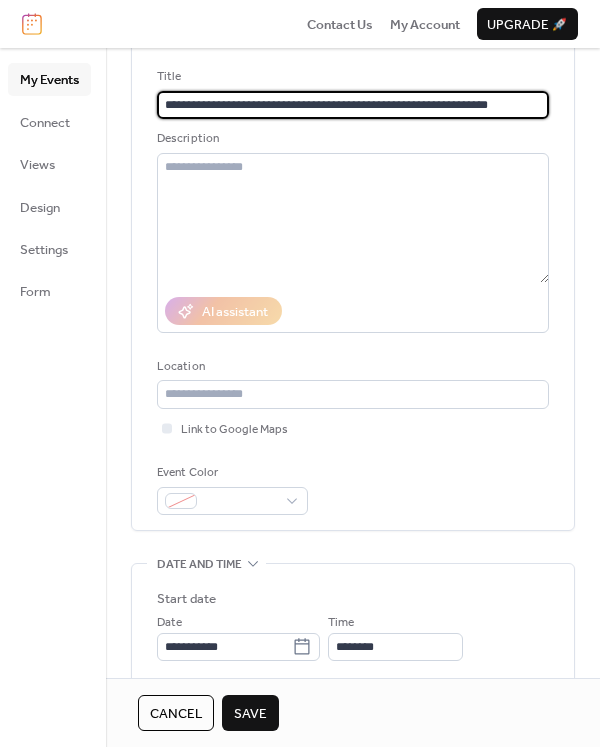 scroll, scrollTop: 300, scrollLeft: 0, axis: vertical 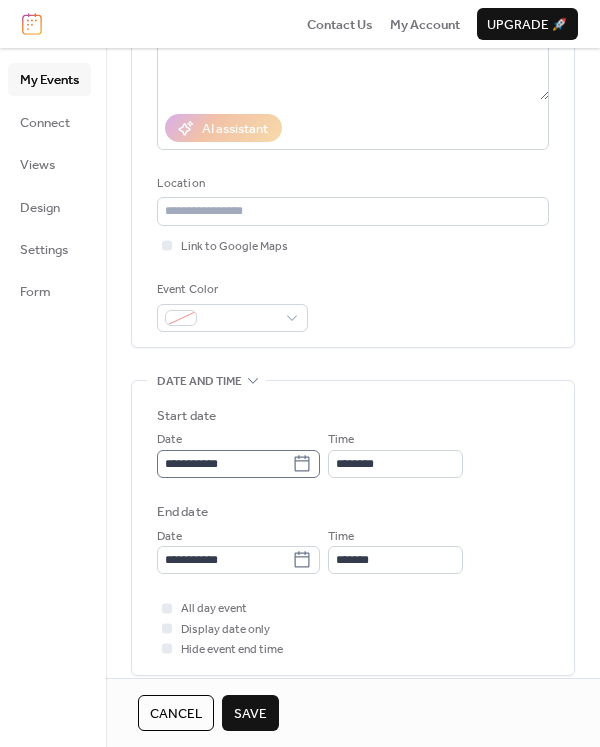 type on "**********" 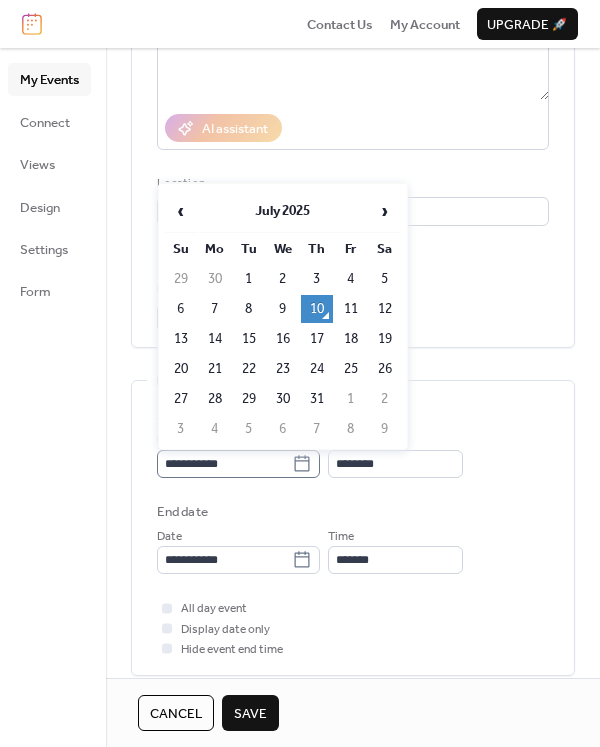 click 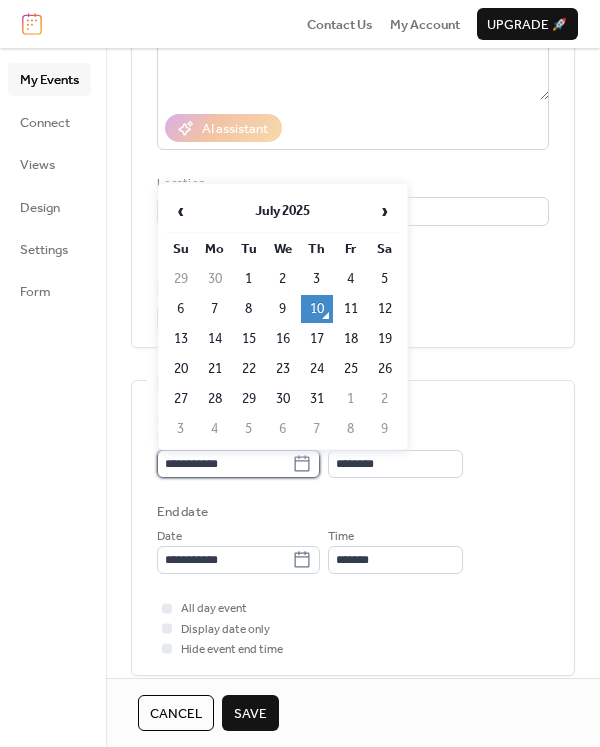 click on "**********" at bounding box center (224, 464) 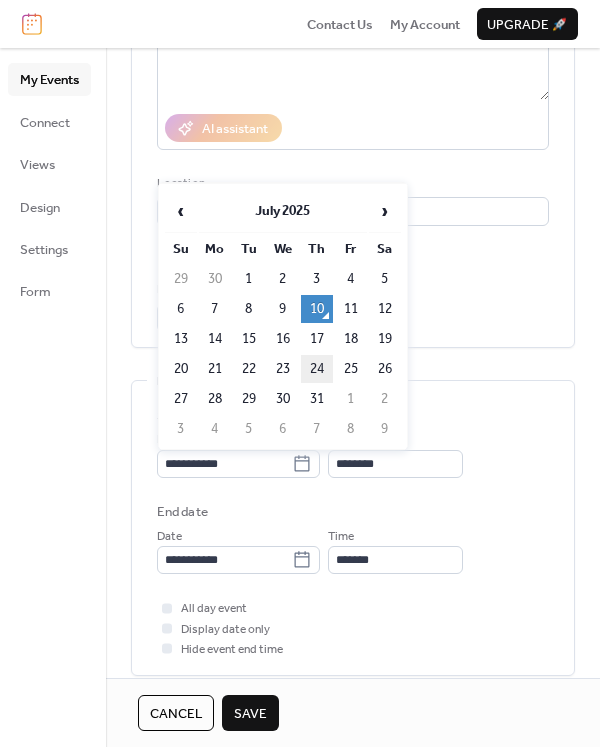click on "24" at bounding box center (317, 369) 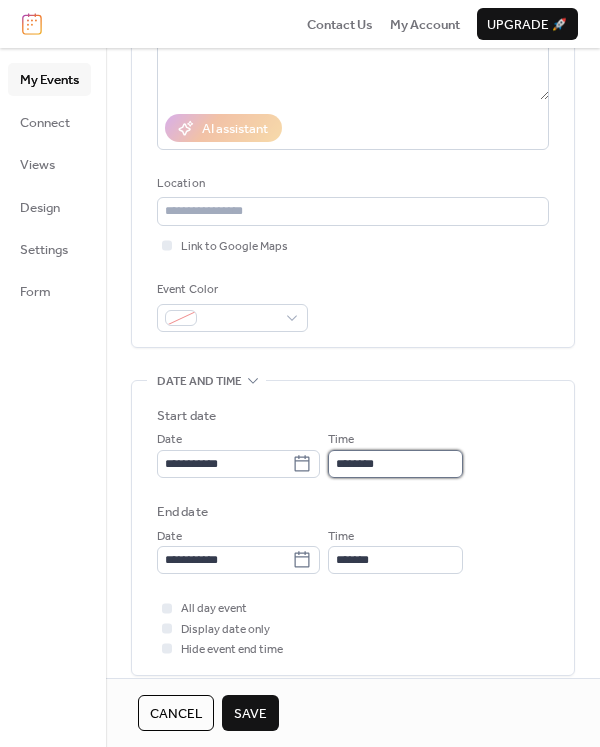 click on "********" at bounding box center [395, 464] 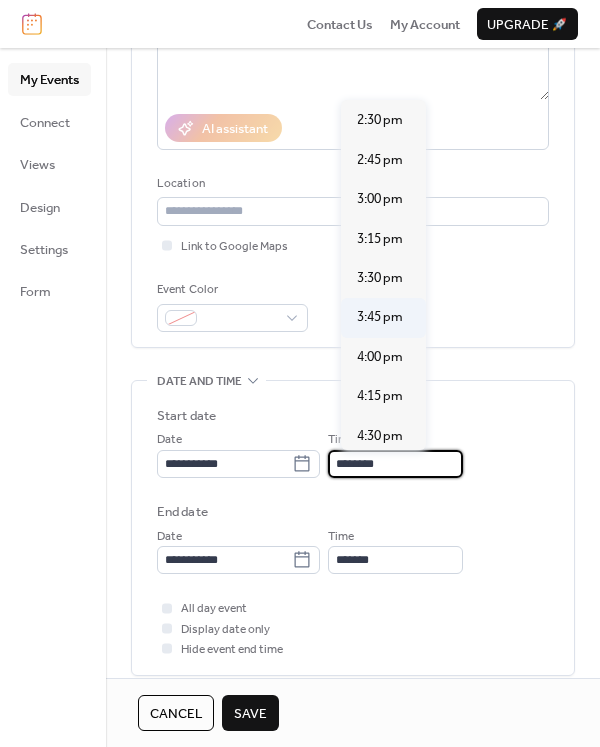 scroll, scrollTop: 2392, scrollLeft: 0, axis: vertical 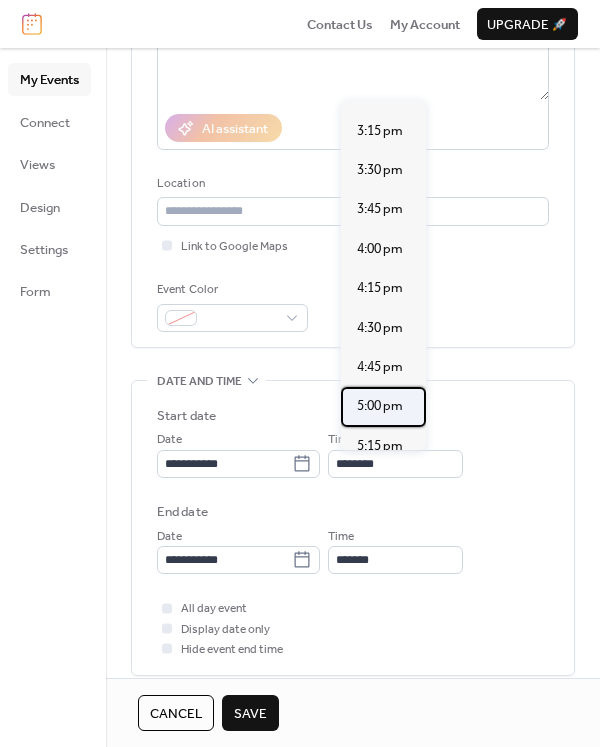 click on "5:00 pm" at bounding box center (380, 406) 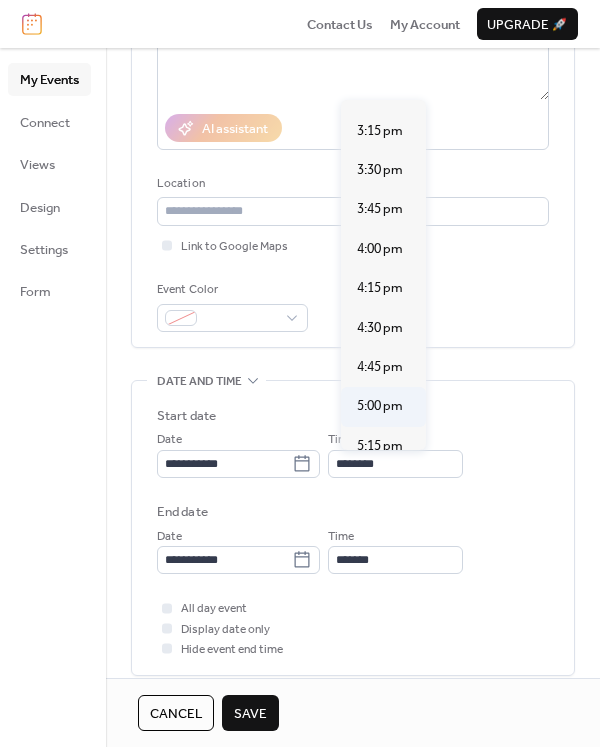type on "*******" 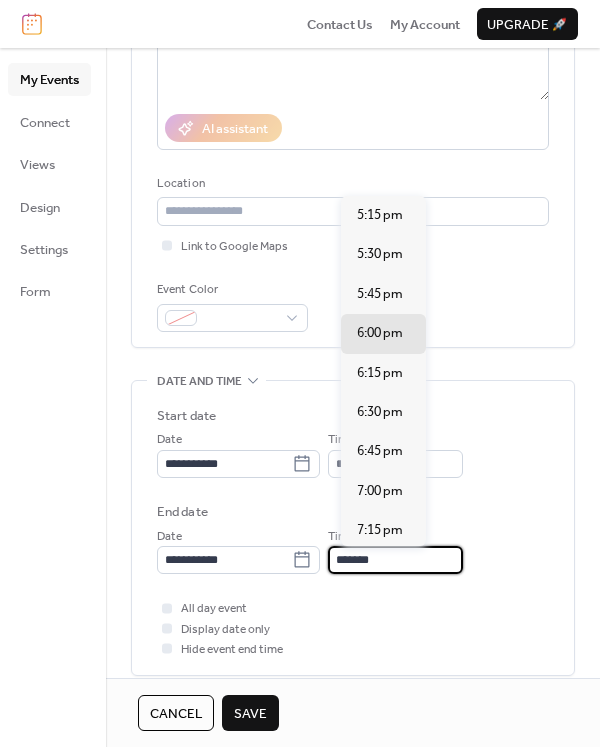 drag, startPoint x: 421, startPoint y: 561, endPoint x: 341, endPoint y: 552, distance: 80.50466 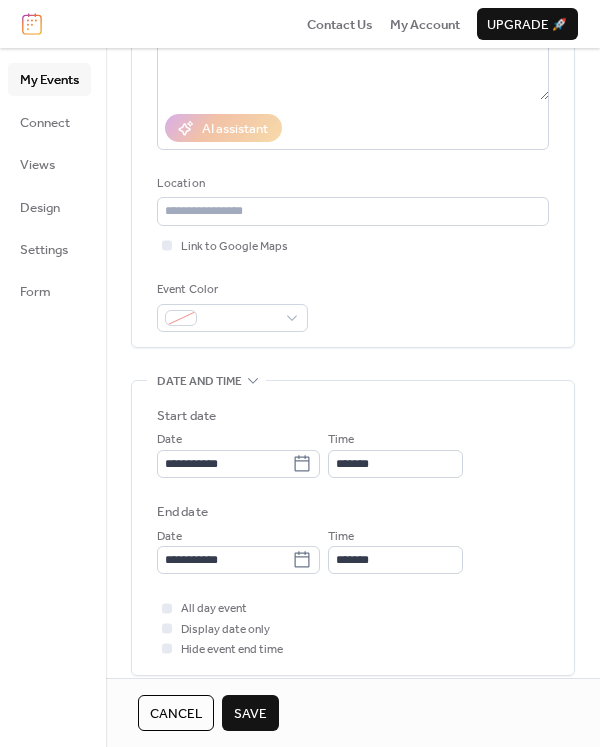 click on "All day event Display date only Hide event end time" at bounding box center (353, 628) 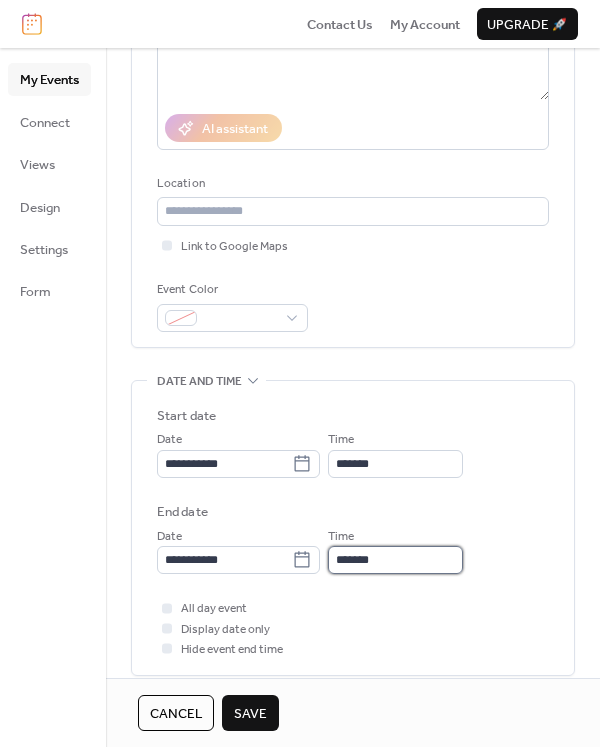 click on "*******" at bounding box center [395, 560] 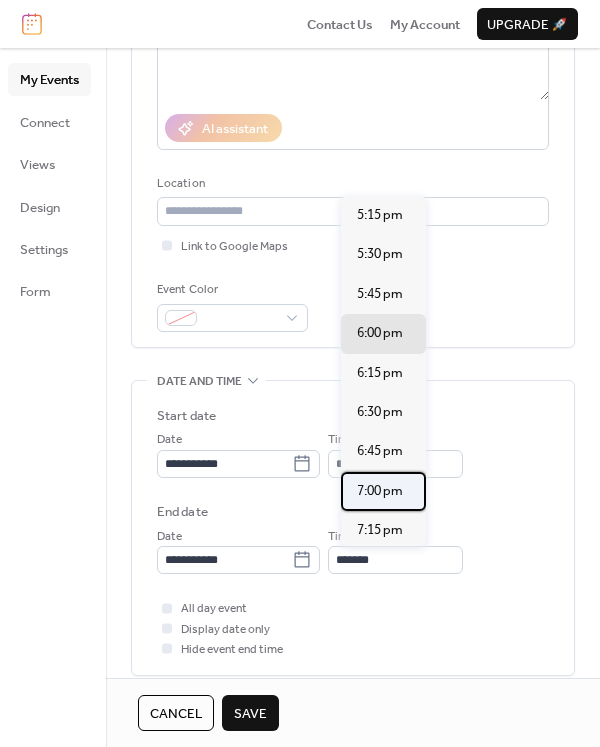 click on "7:00 pm" at bounding box center (380, 491) 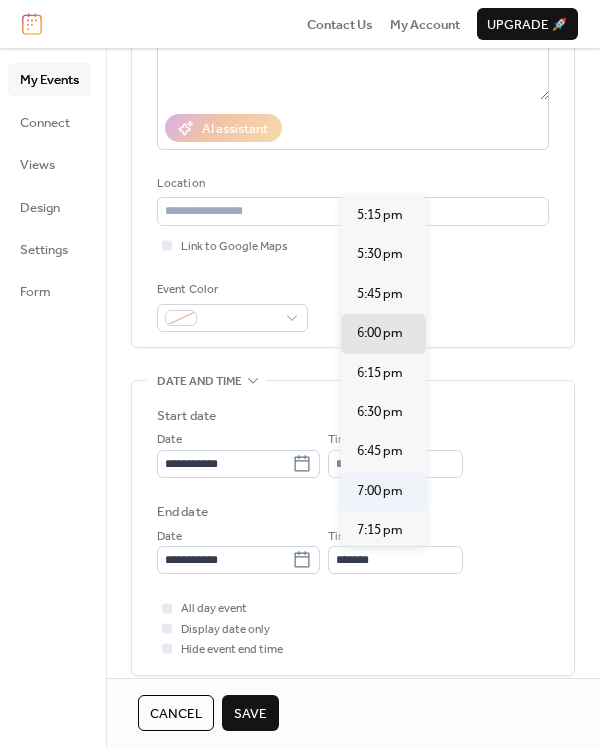 type on "*******" 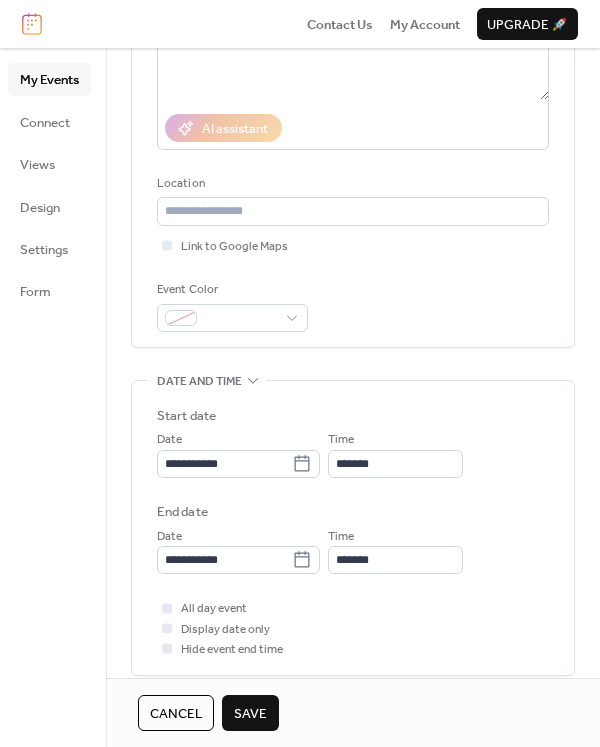 click on "Save" at bounding box center [250, 714] 